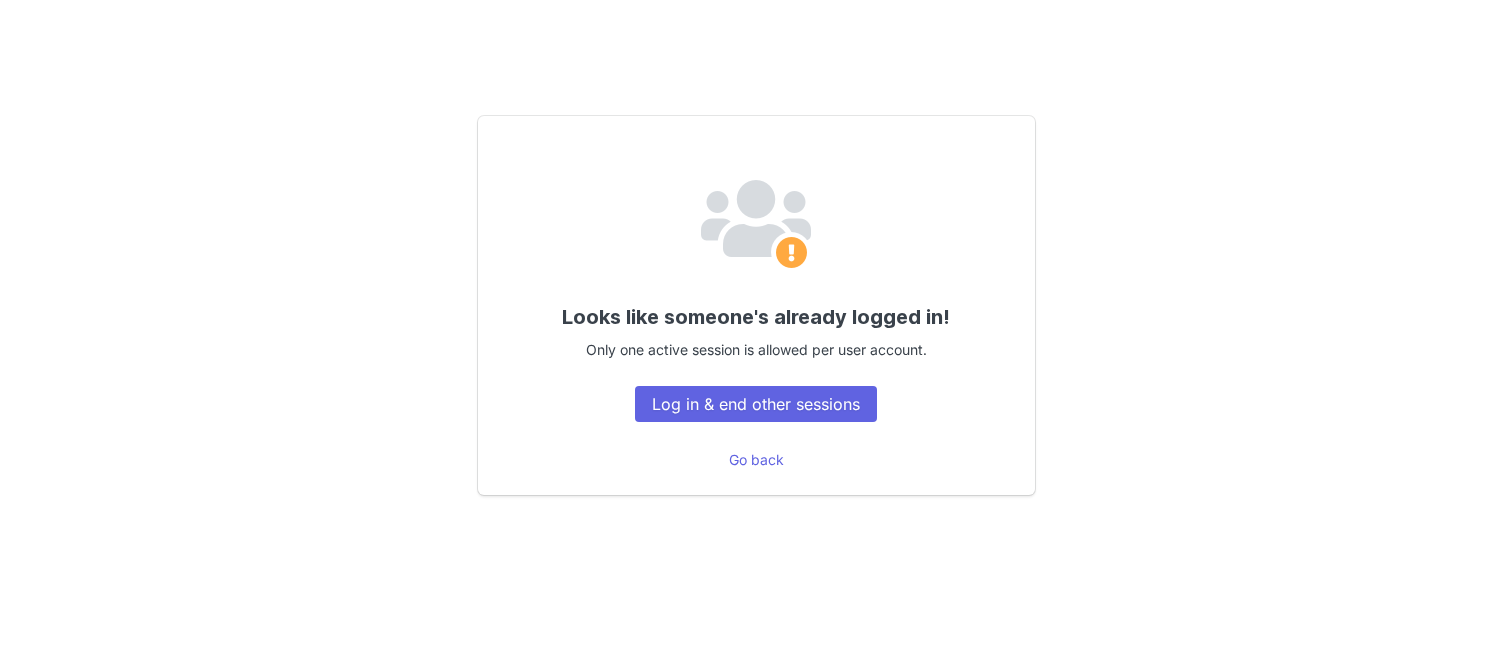 scroll, scrollTop: 0, scrollLeft: 0, axis: both 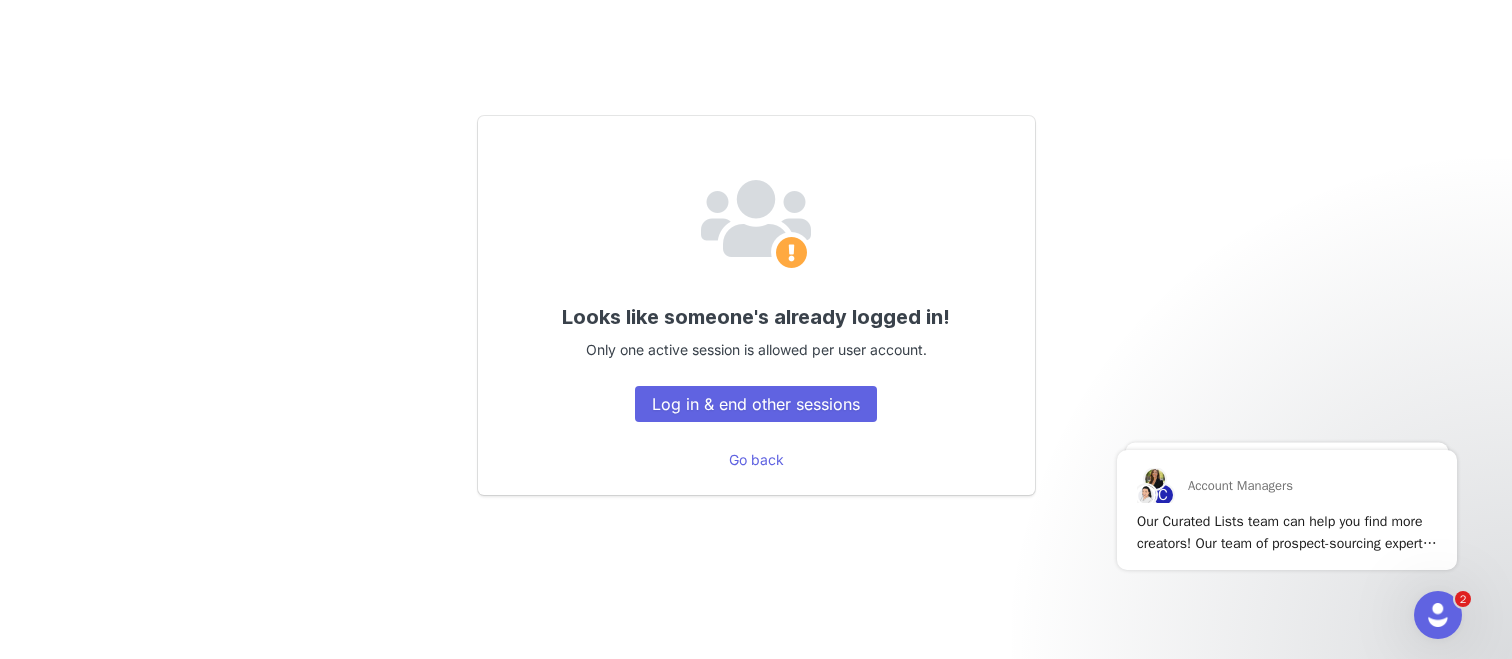 click on "Looks like someone's already logged in!
Only one active session is allowed per user account.
Log in & end other sessions" at bounding box center (756, 305) 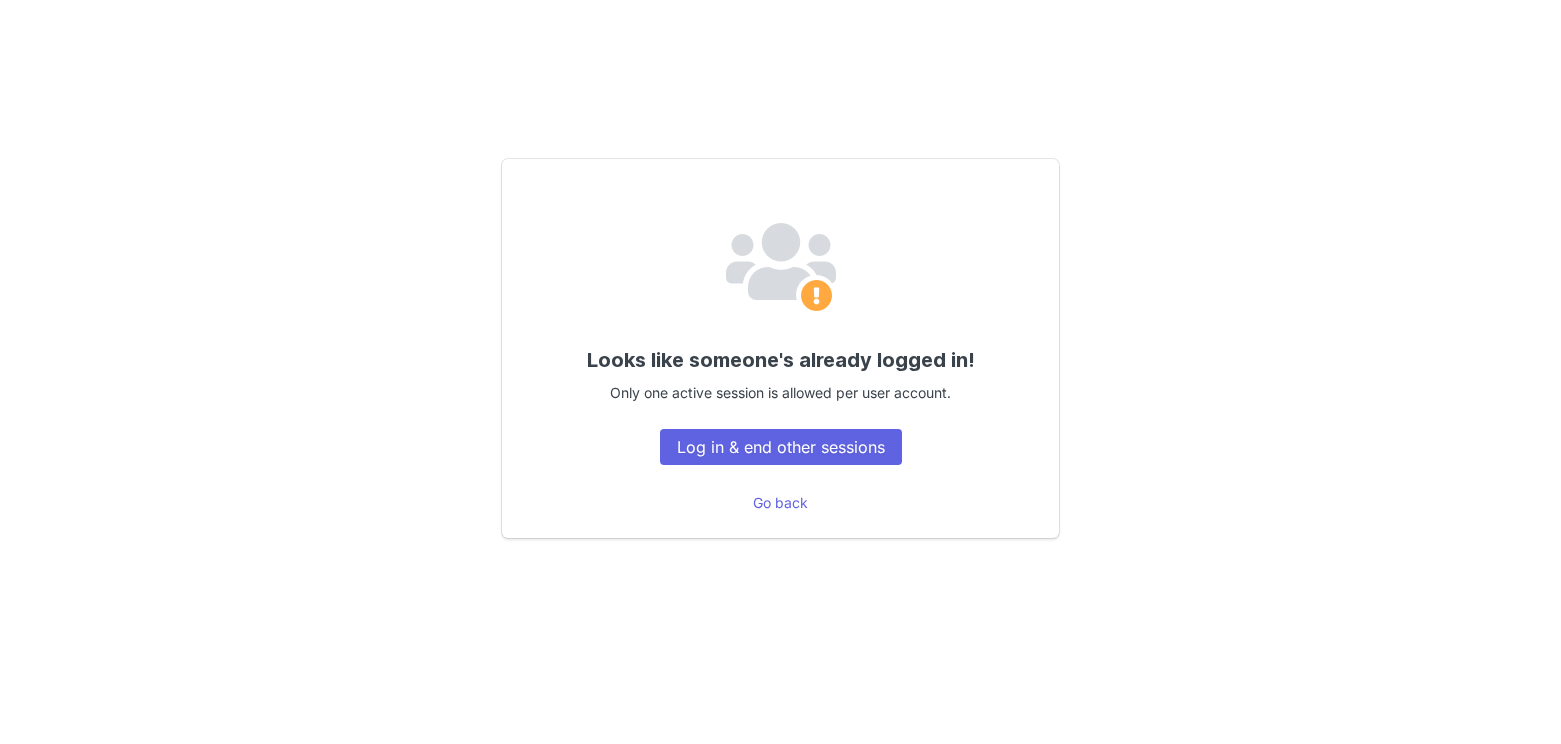 scroll, scrollTop: 0, scrollLeft: 0, axis: both 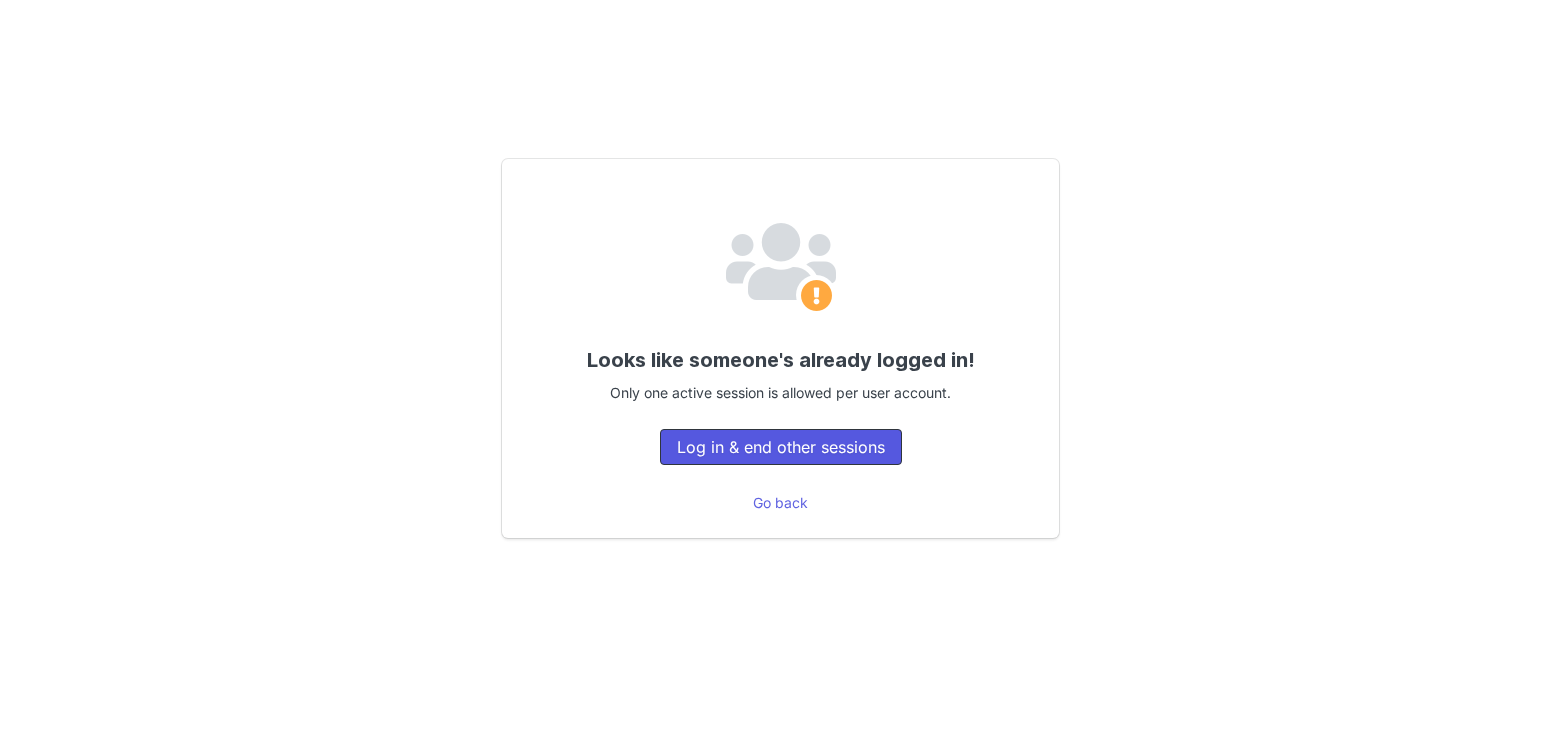 click on "Log in & end other sessions" at bounding box center [781, 447] 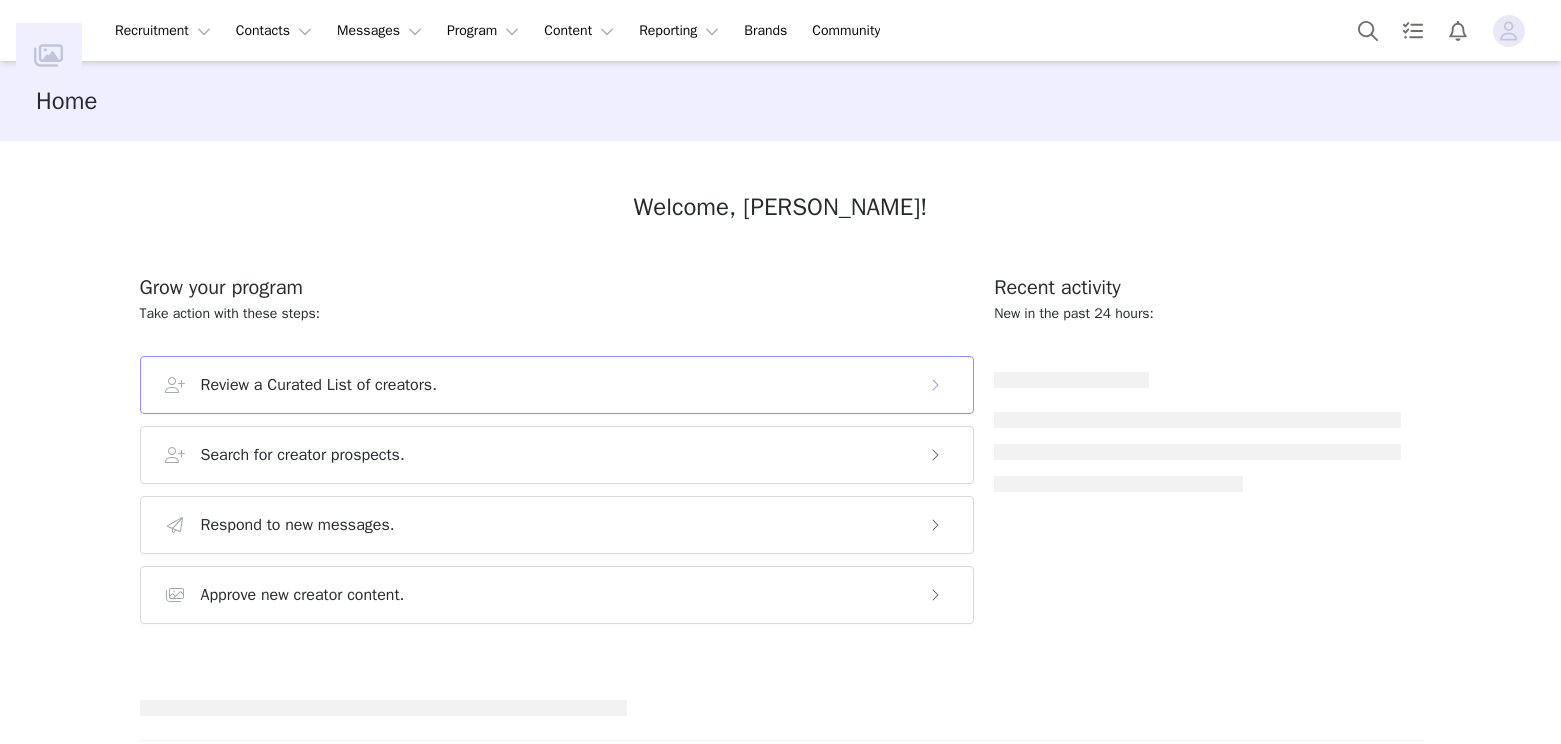 scroll, scrollTop: 0, scrollLeft: 0, axis: both 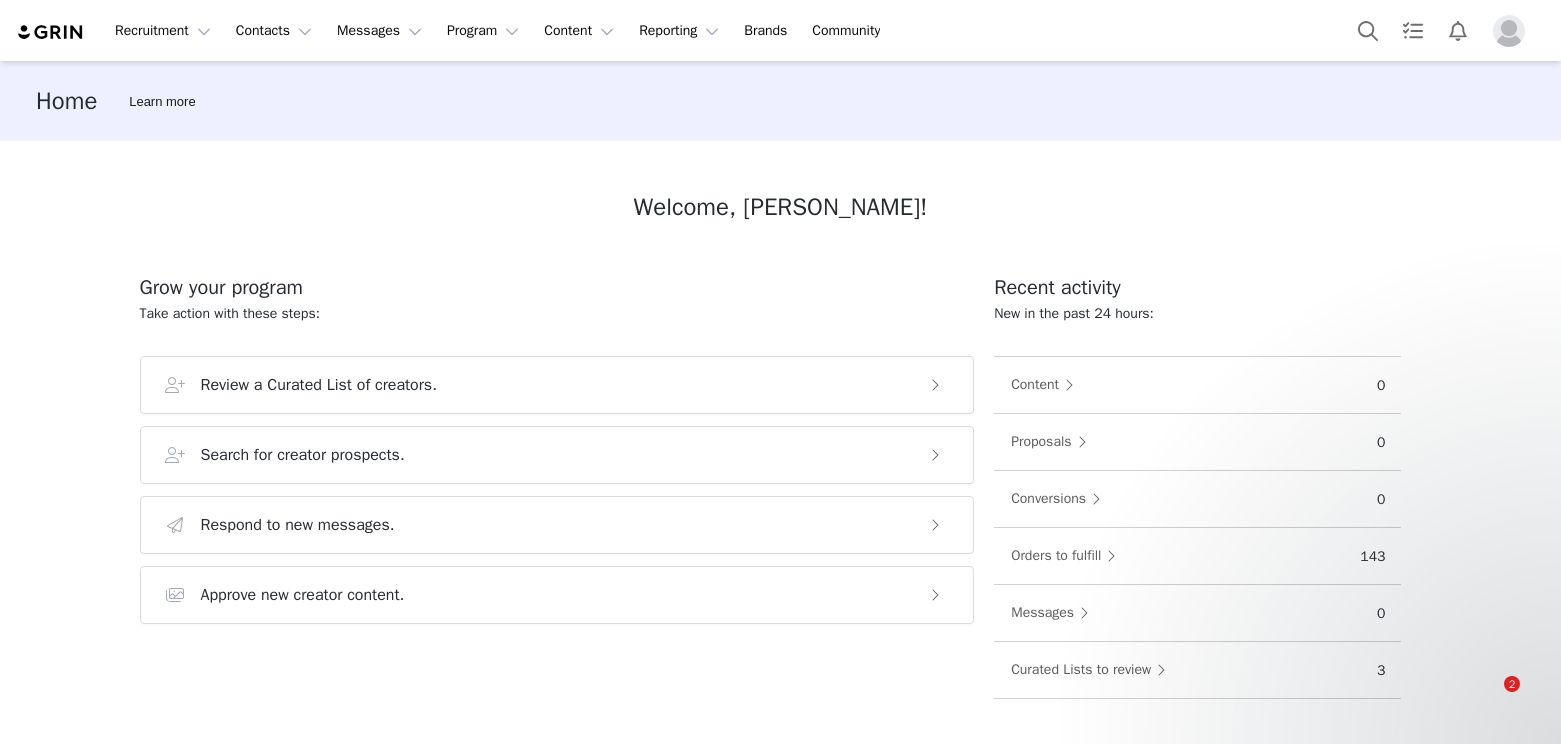 click at bounding box center [1509, 31] 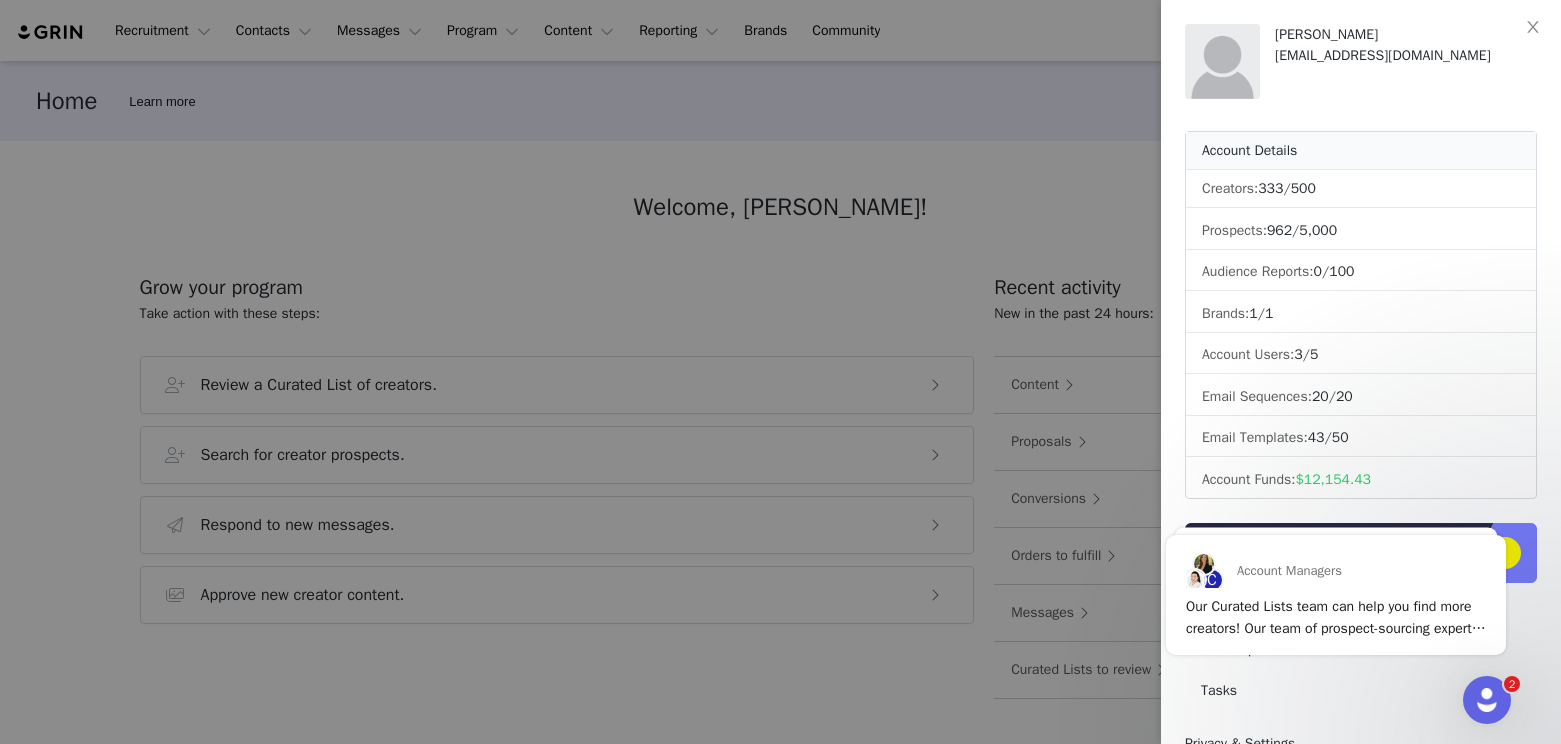 scroll, scrollTop: 0, scrollLeft: 0, axis: both 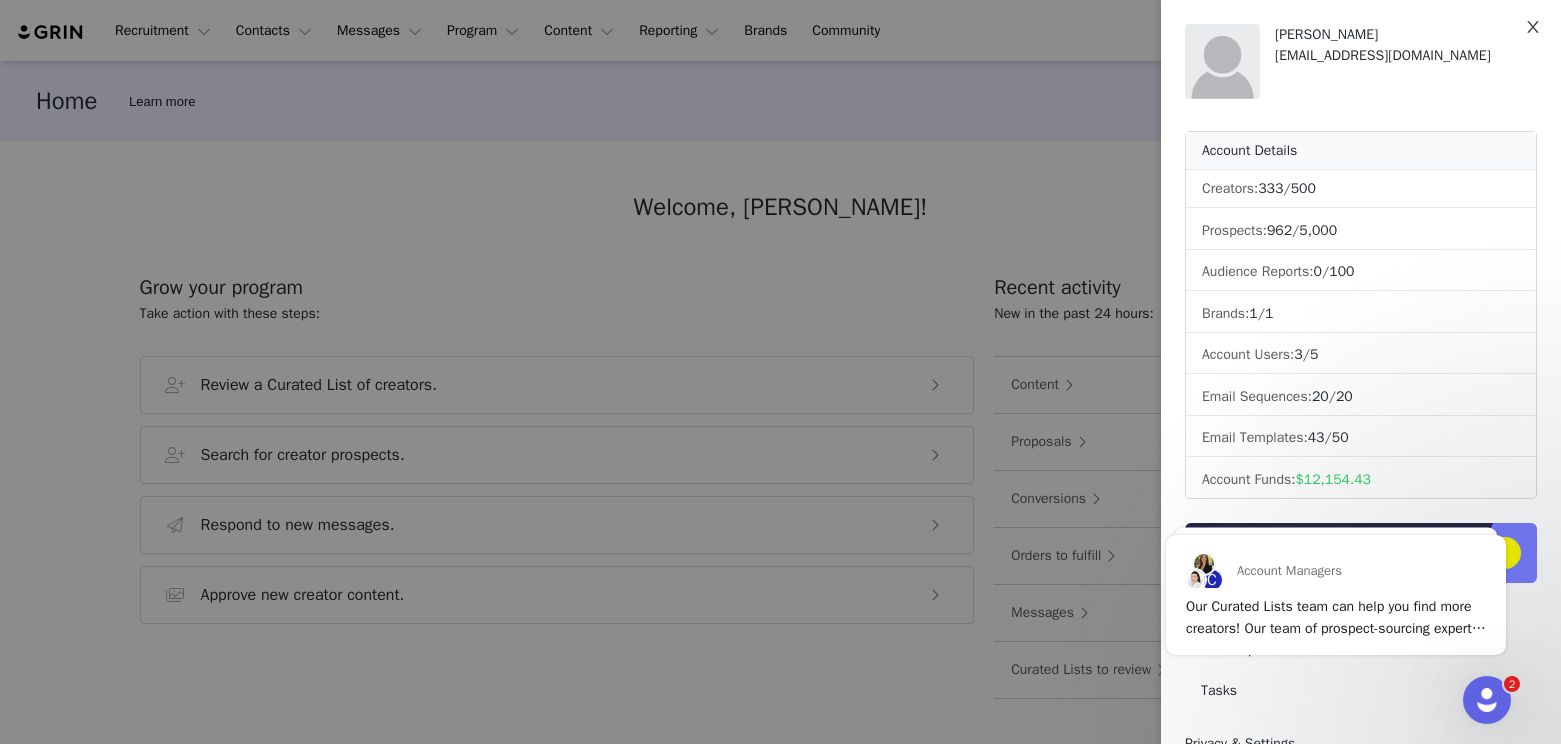 click at bounding box center [1533, 28] 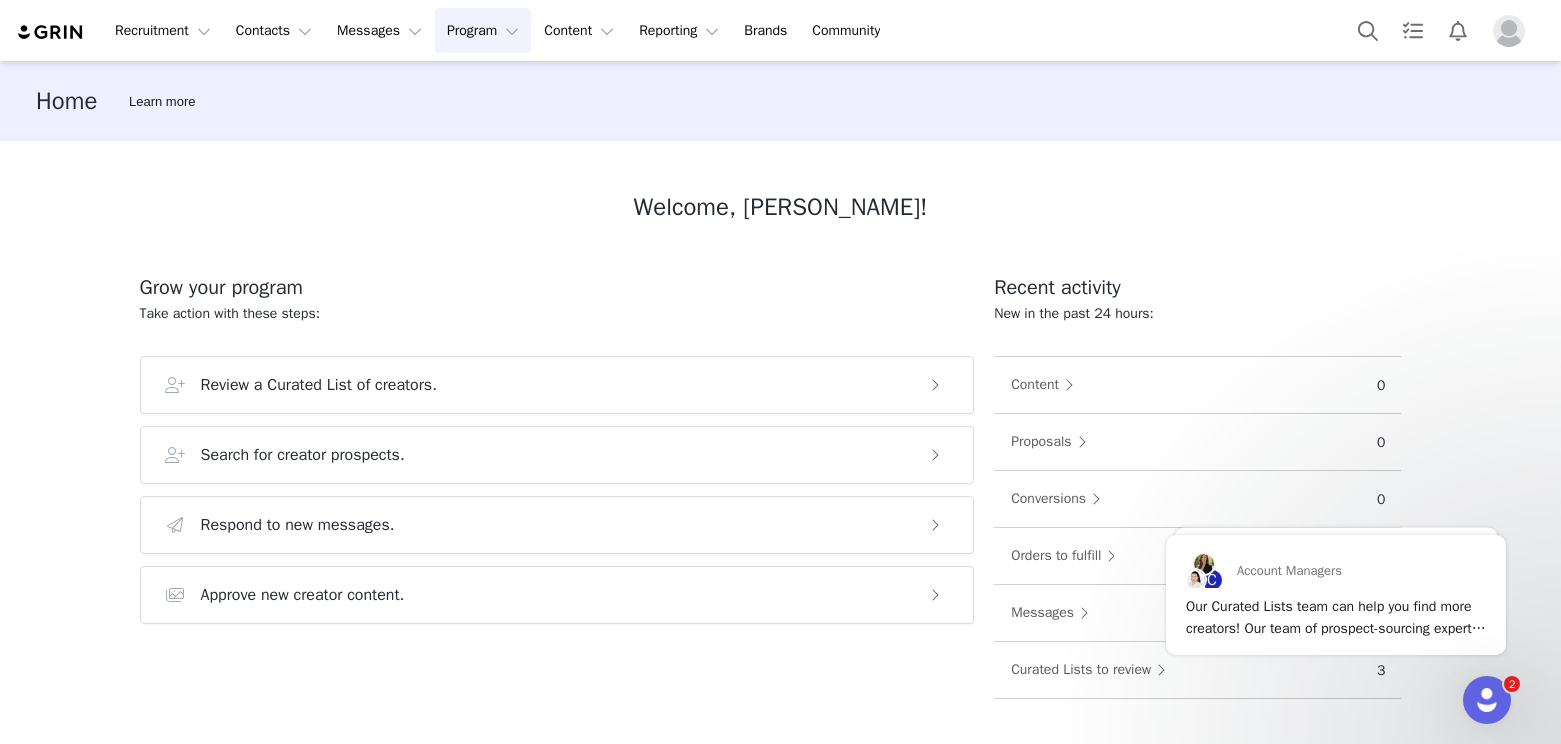 click on "Program Program" at bounding box center [483, 30] 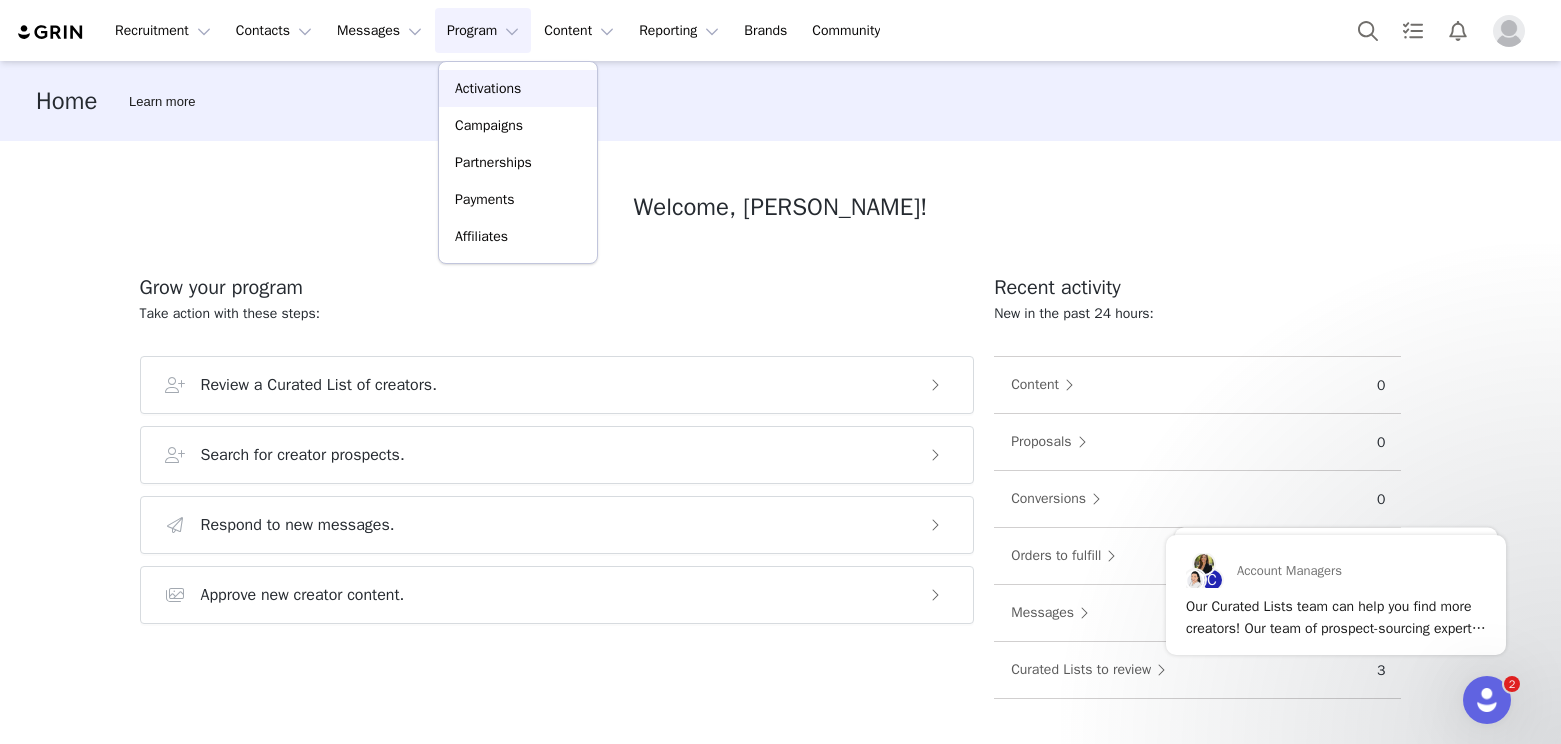 click on "Activations" at bounding box center [518, 88] 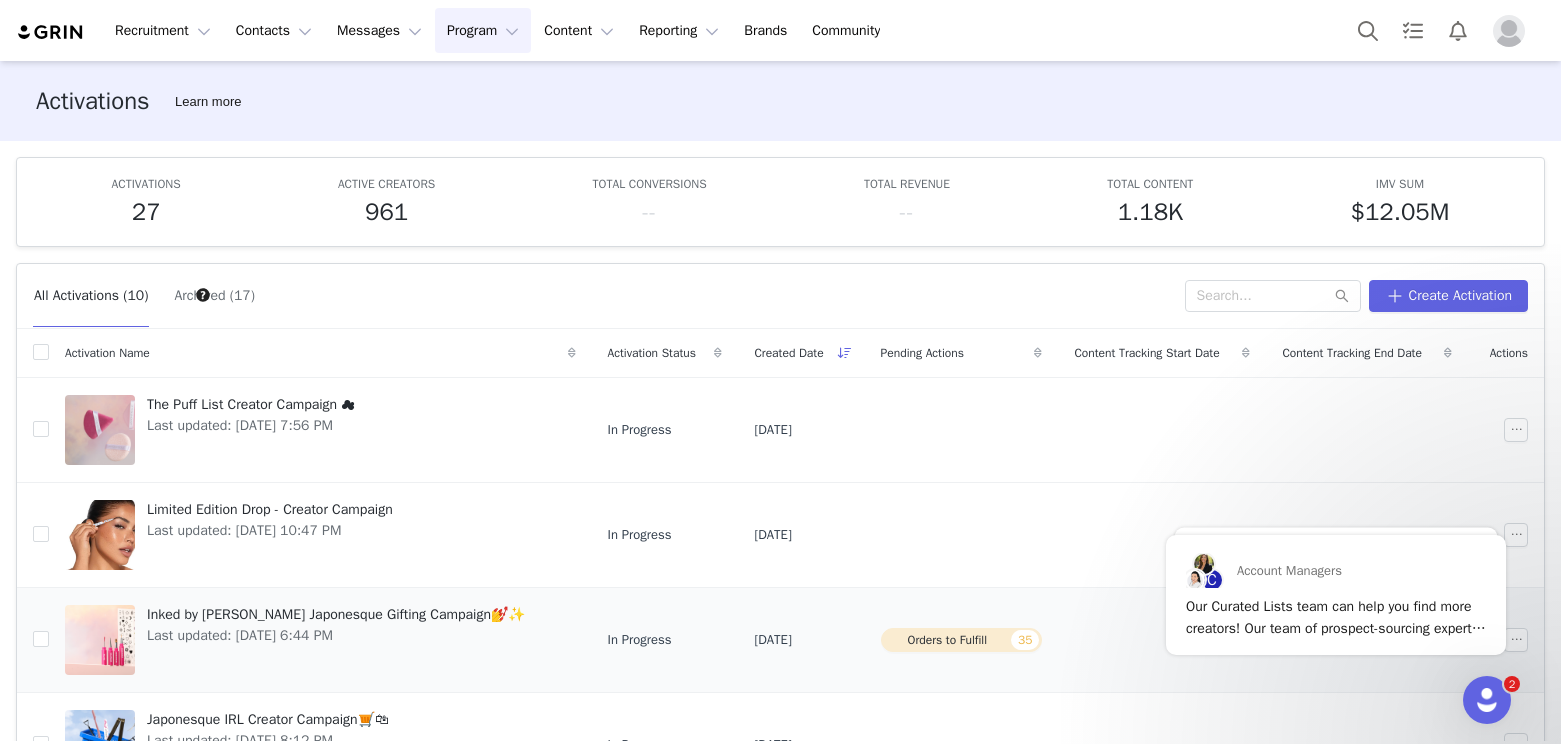 scroll, scrollTop: 100, scrollLeft: 0, axis: vertical 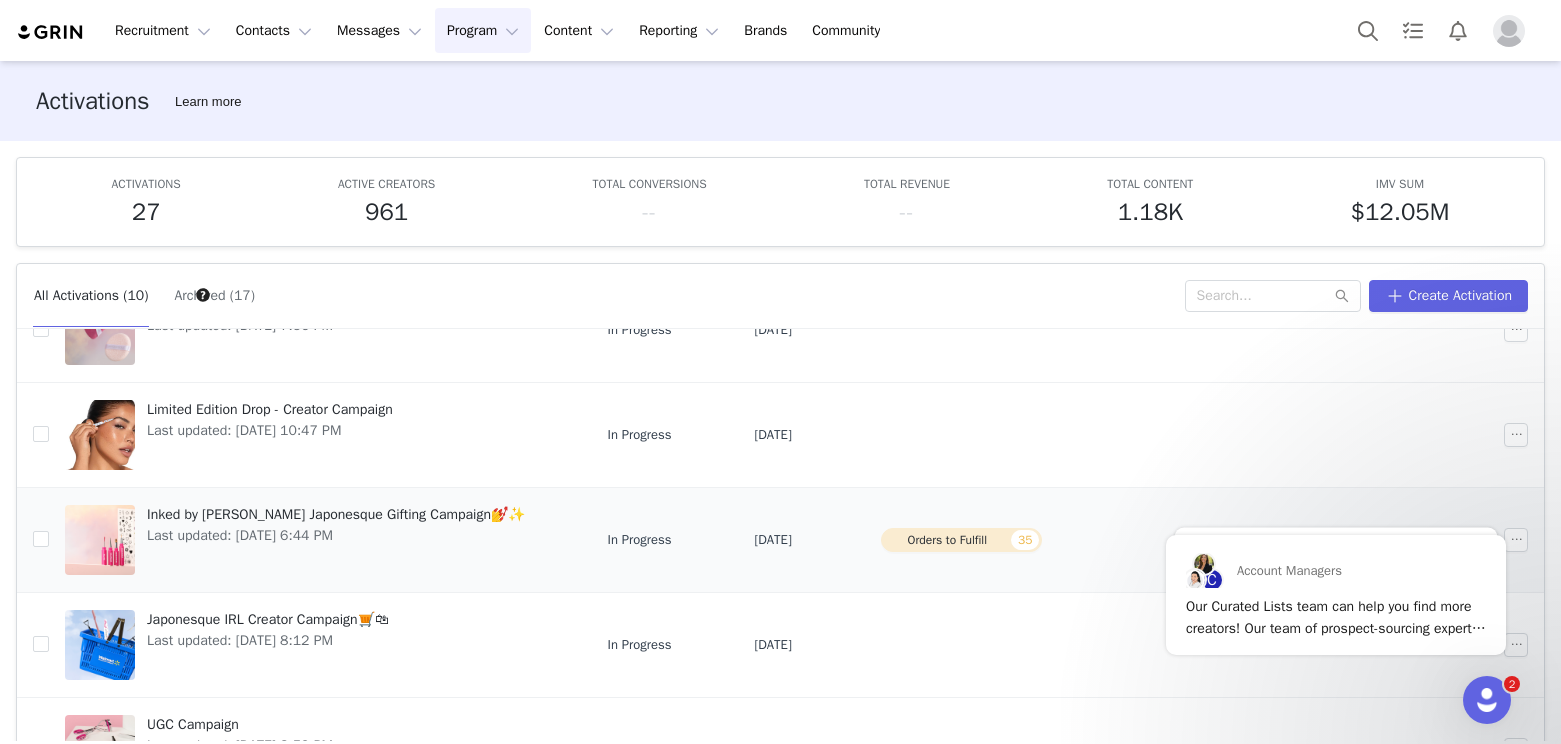 click on "In Progress" at bounding box center [665, 539] 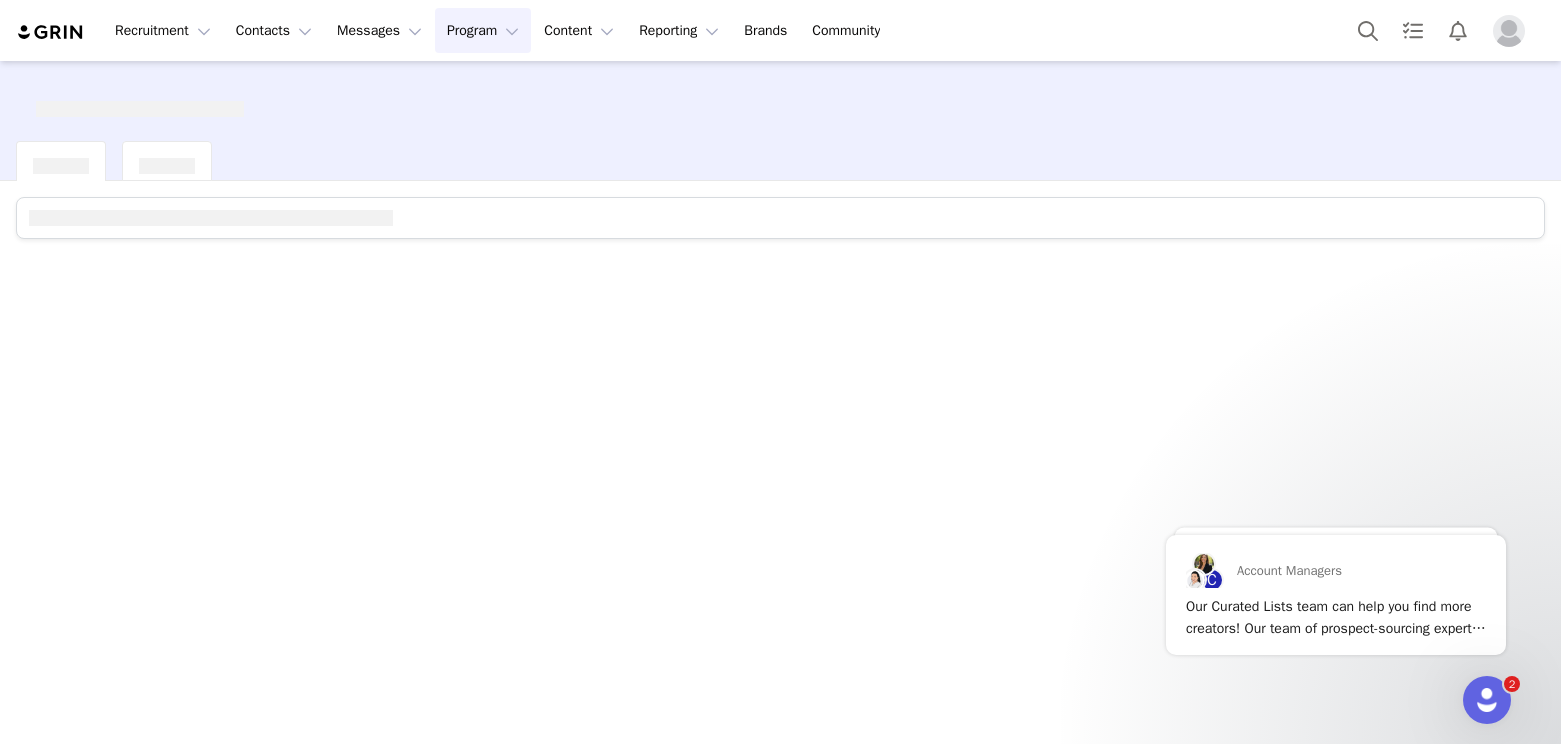 click at bounding box center [780, 461] 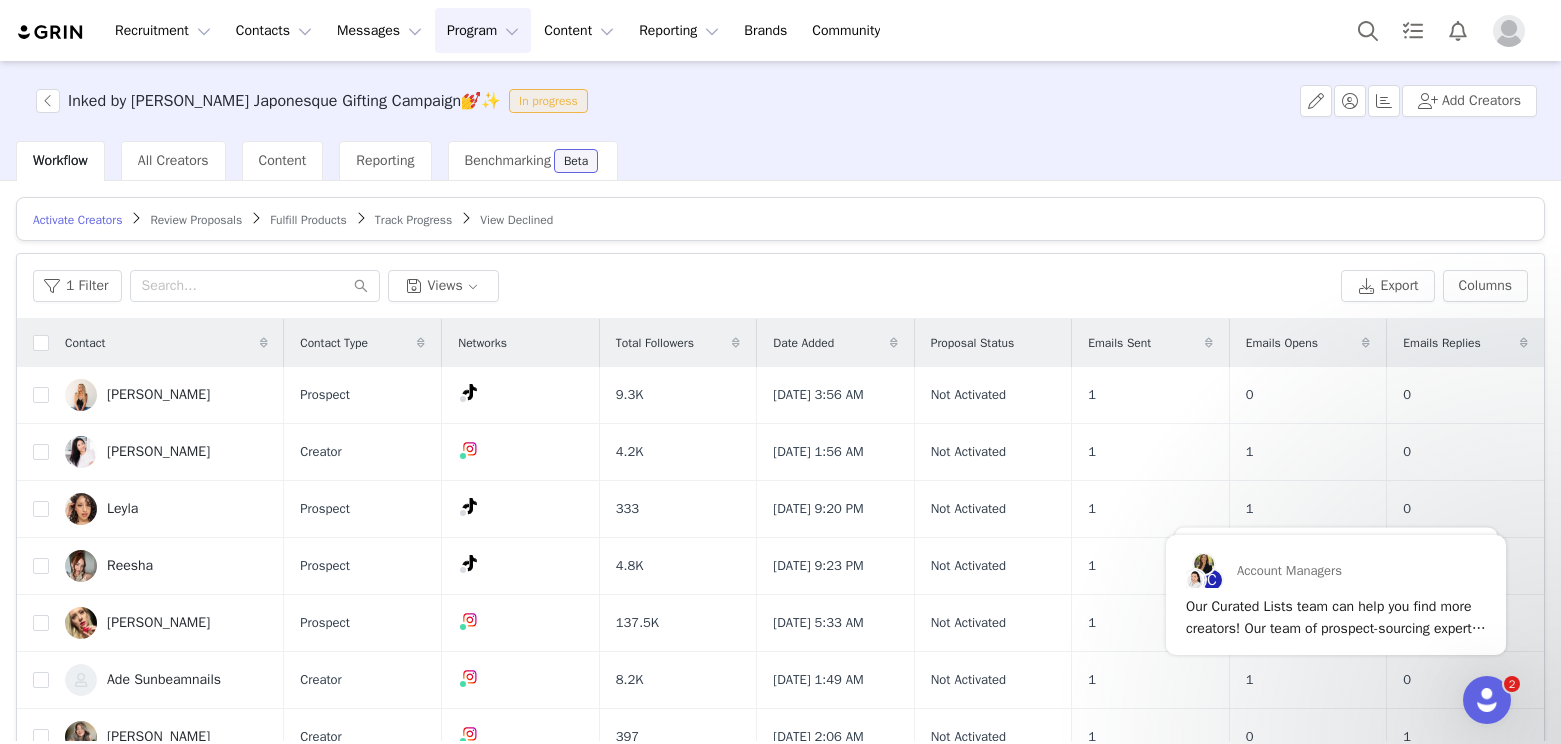 click at bounding box center (1487, 700) 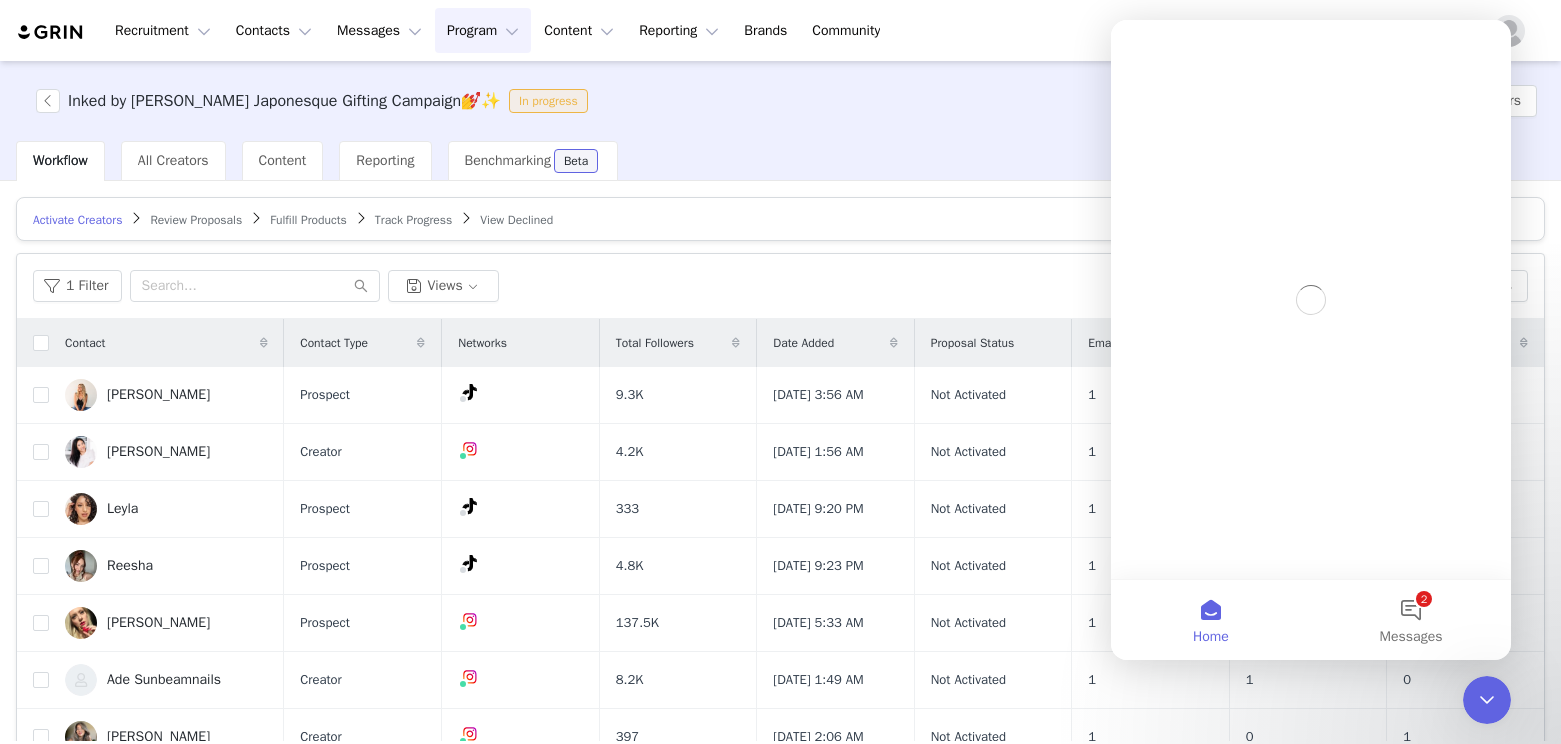 scroll, scrollTop: 0, scrollLeft: 0, axis: both 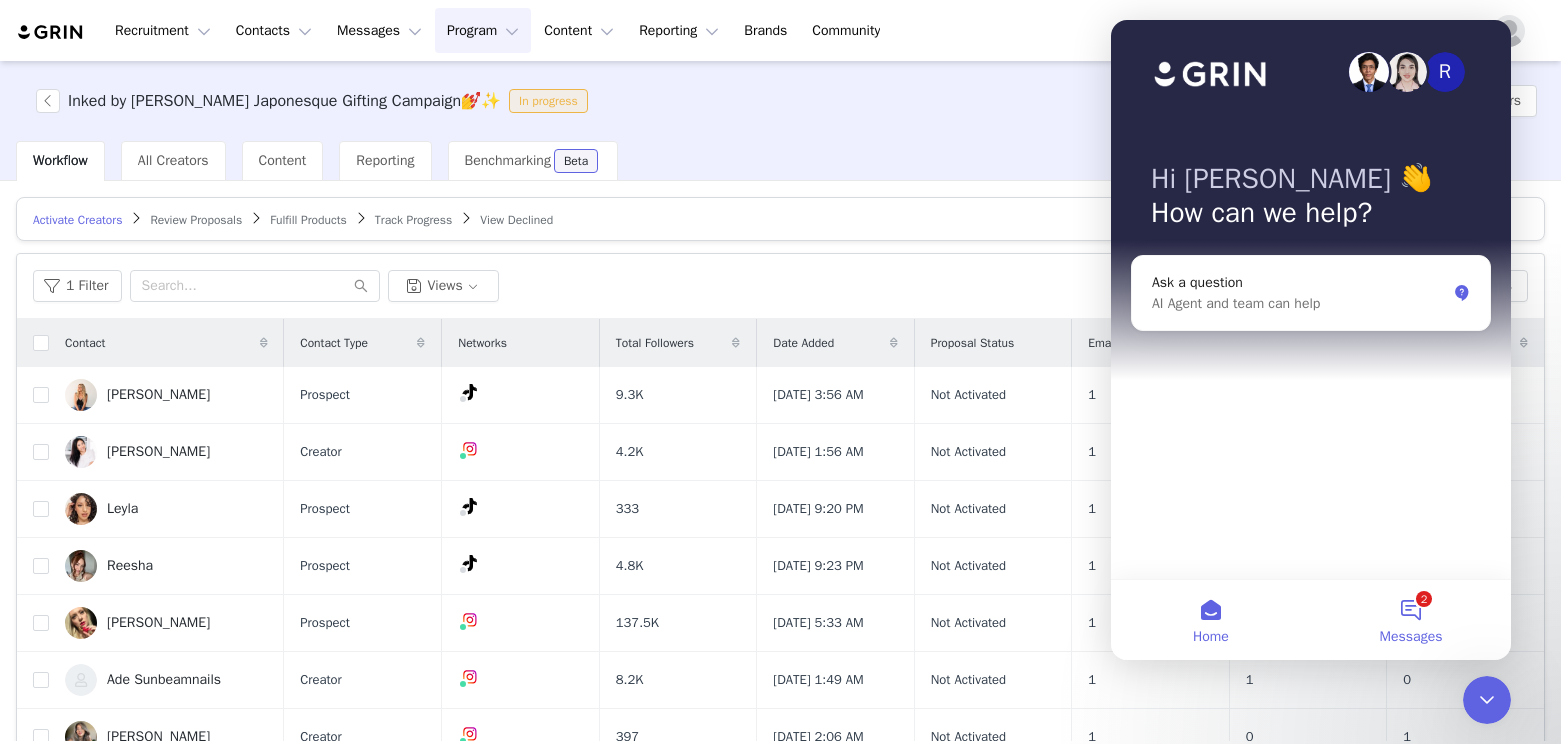 click on "2 Messages" at bounding box center [1411, 620] 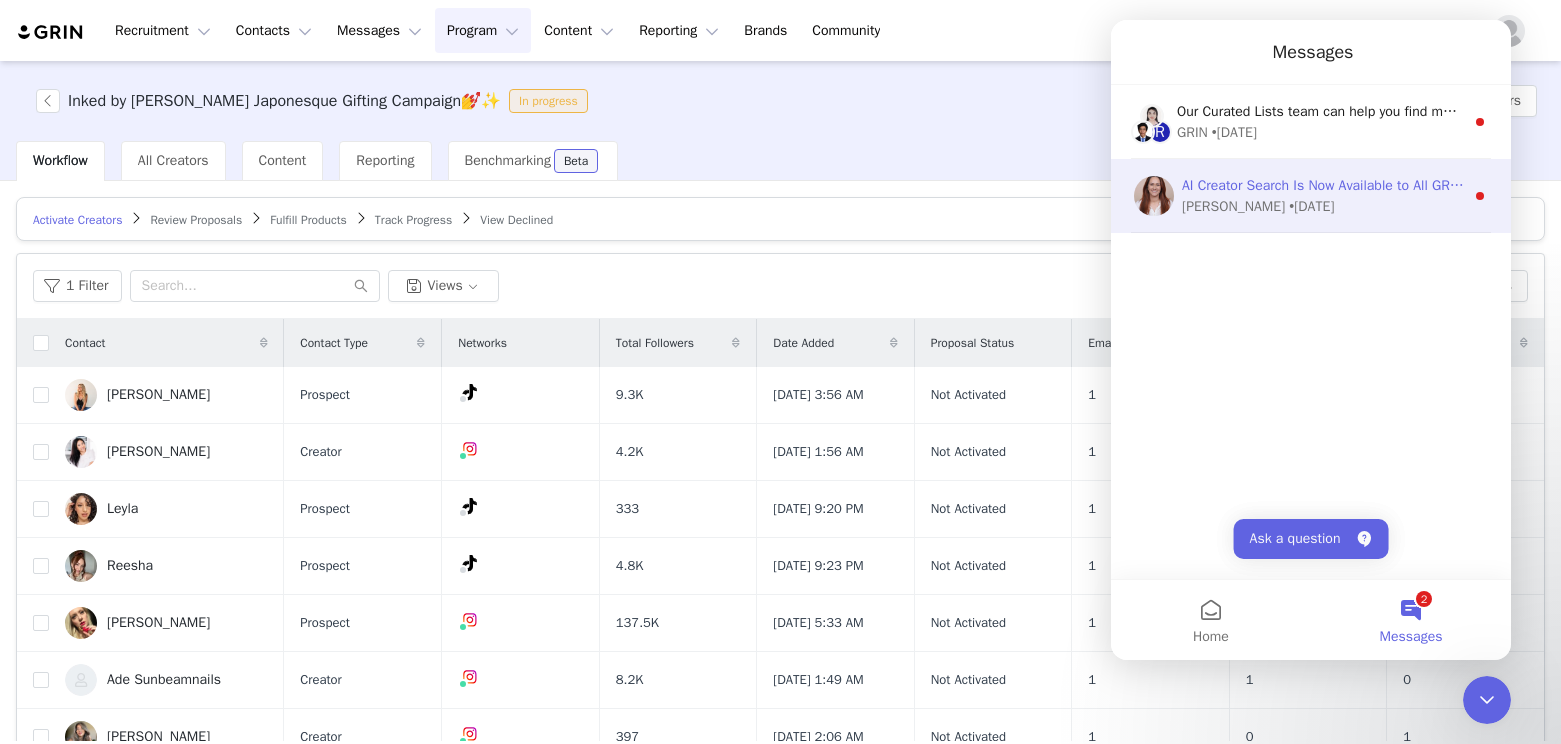 click on "AI Creator Search Is Now Available to All GRIN Customers! Early users saved 180+ hours, added 400 new creators, and saw an 18% search-to-sign conversion rate and now it’s your turn. Jump into your Recruitment Suite to try it out.  Have ideas or feedback? Book time with our product team, we’re building fast, and your voice helps shape what comes next! [PERSON_NAME] •  [DATE]" at bounding box center (1311, 196) 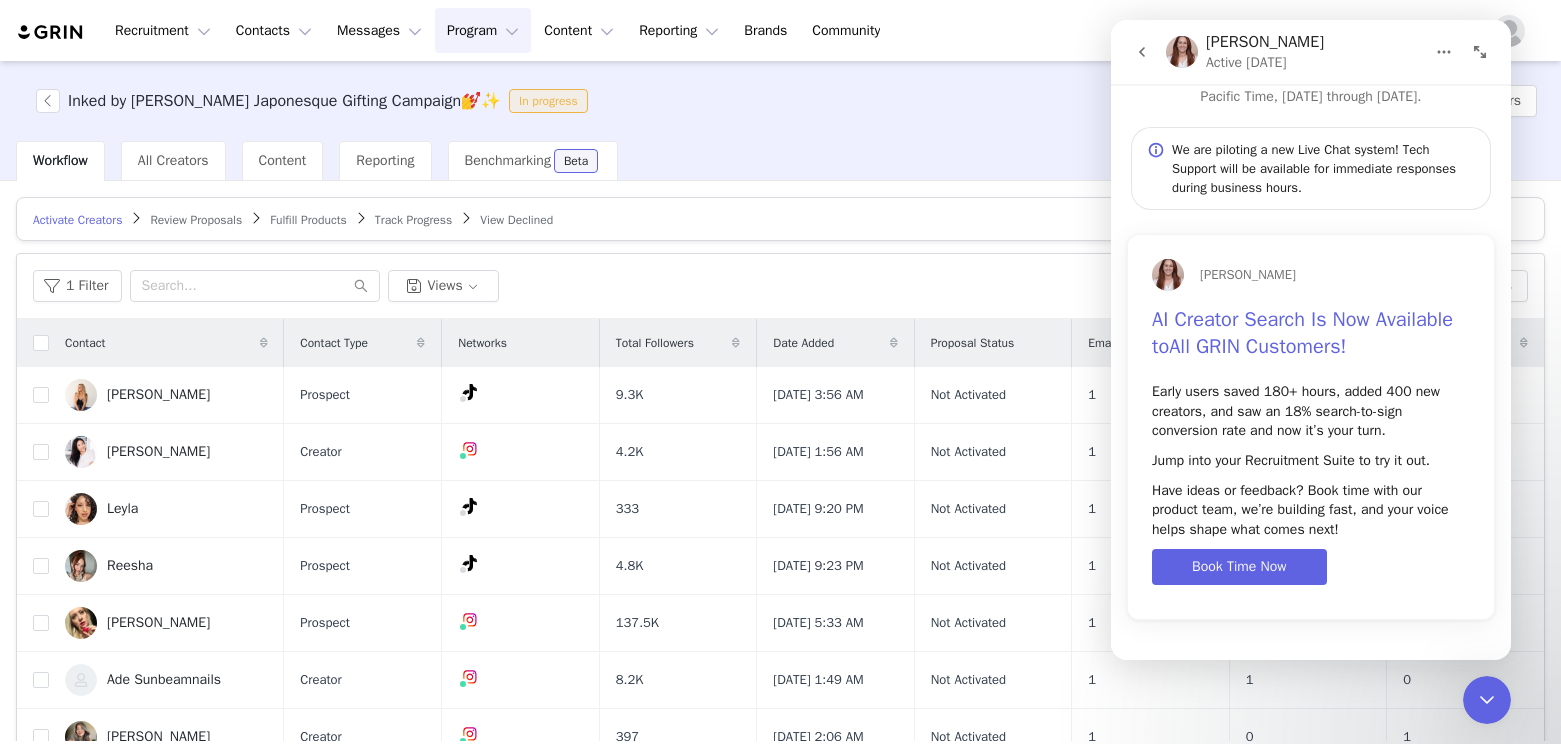 scroll, scrollTop: 58, scrollLeft: 0, axis: vertical 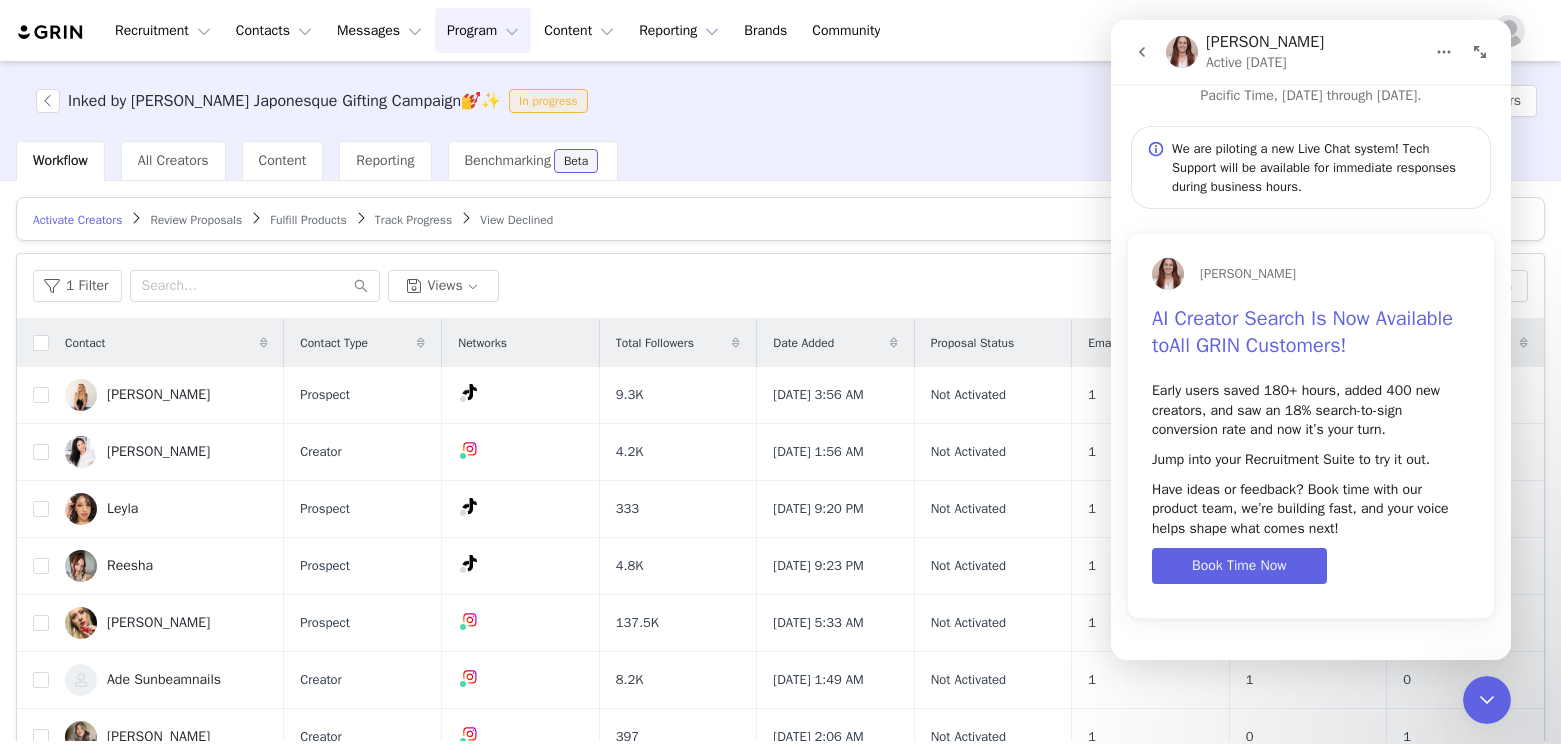 click on "[PERSON_NAME] Active [DATE]" at bounding box center (1311, 52) 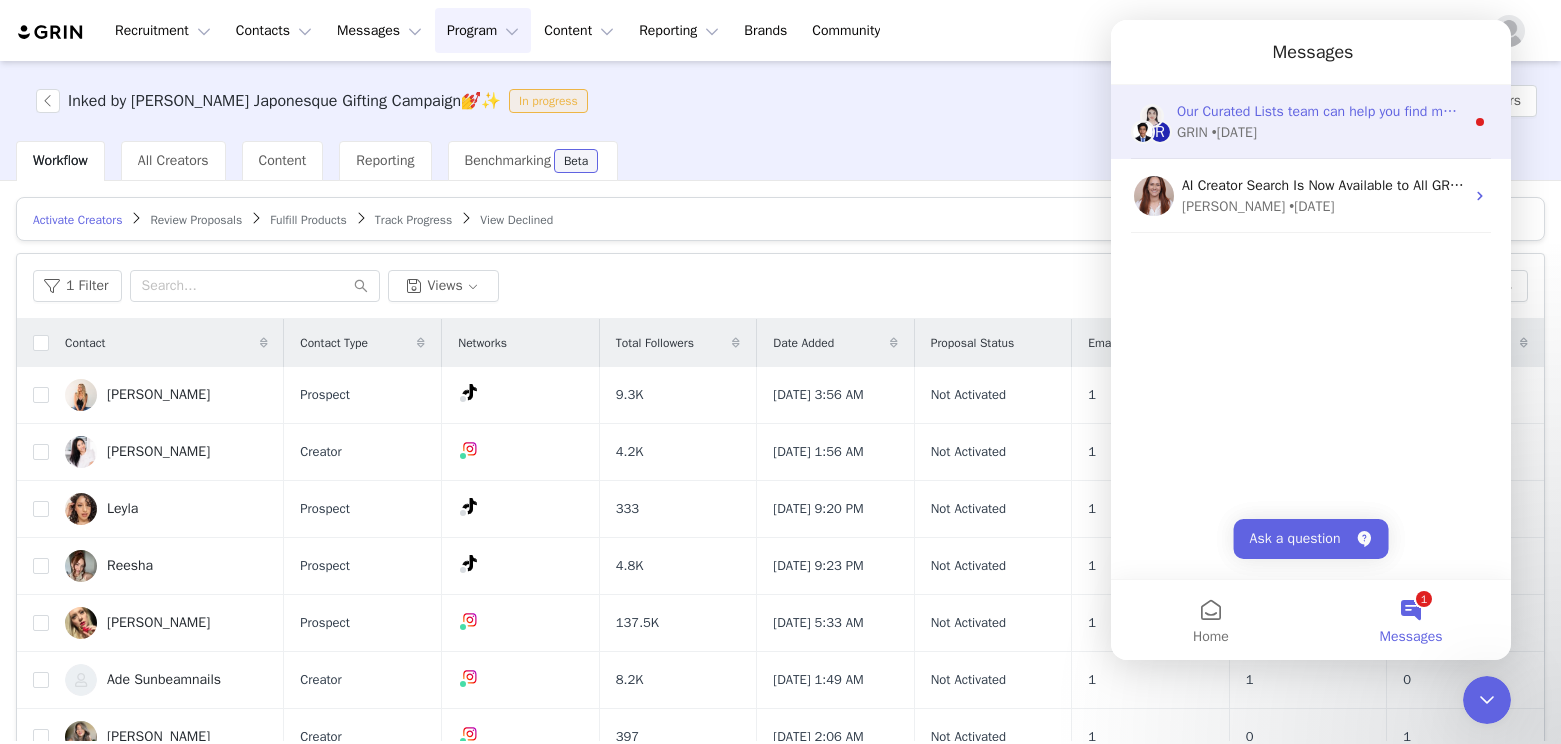 click on "GRIN •  [DATE]" at bounding box center [1320, 132] 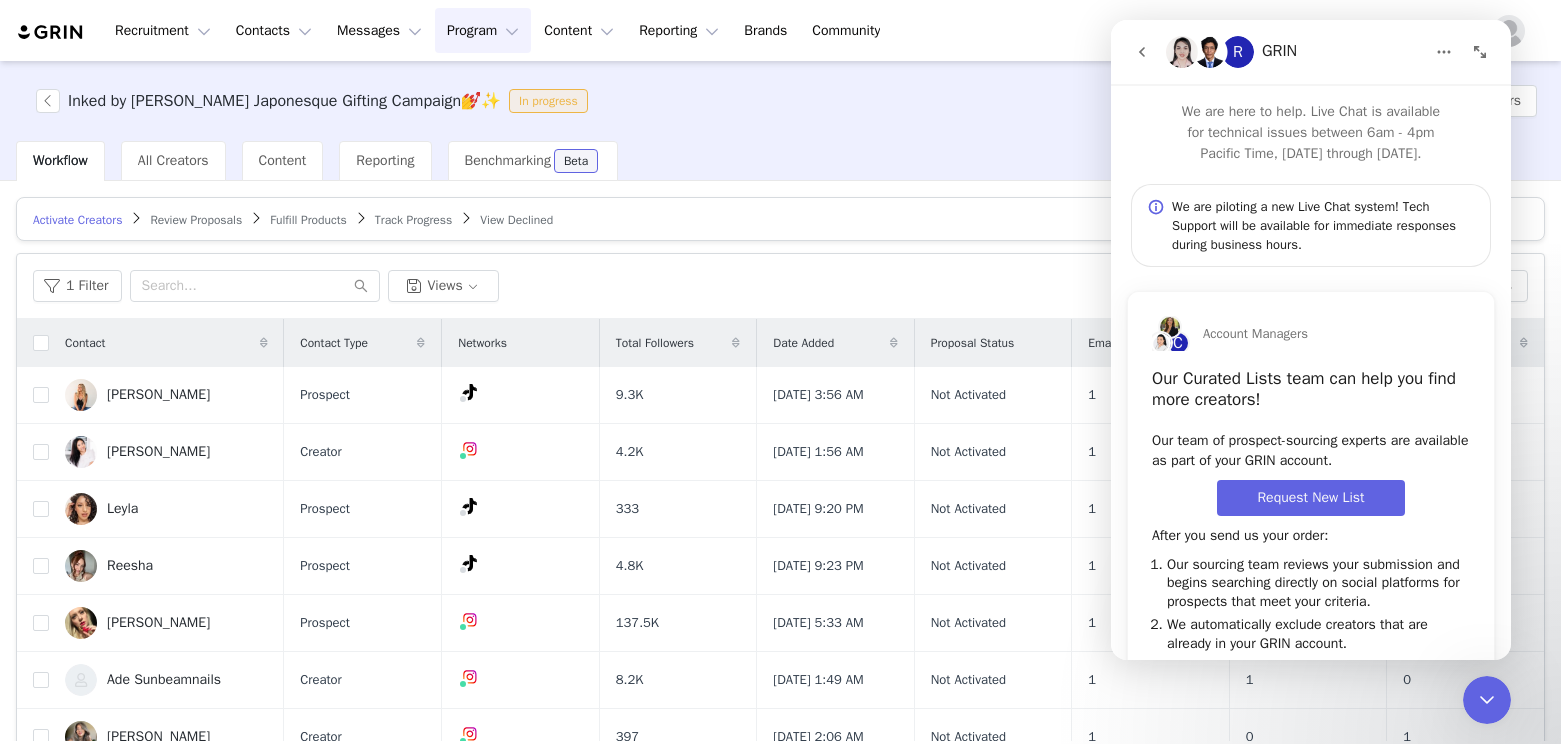 scroll, scrollTop: 120, scrollLeft: 0, axis: vertical 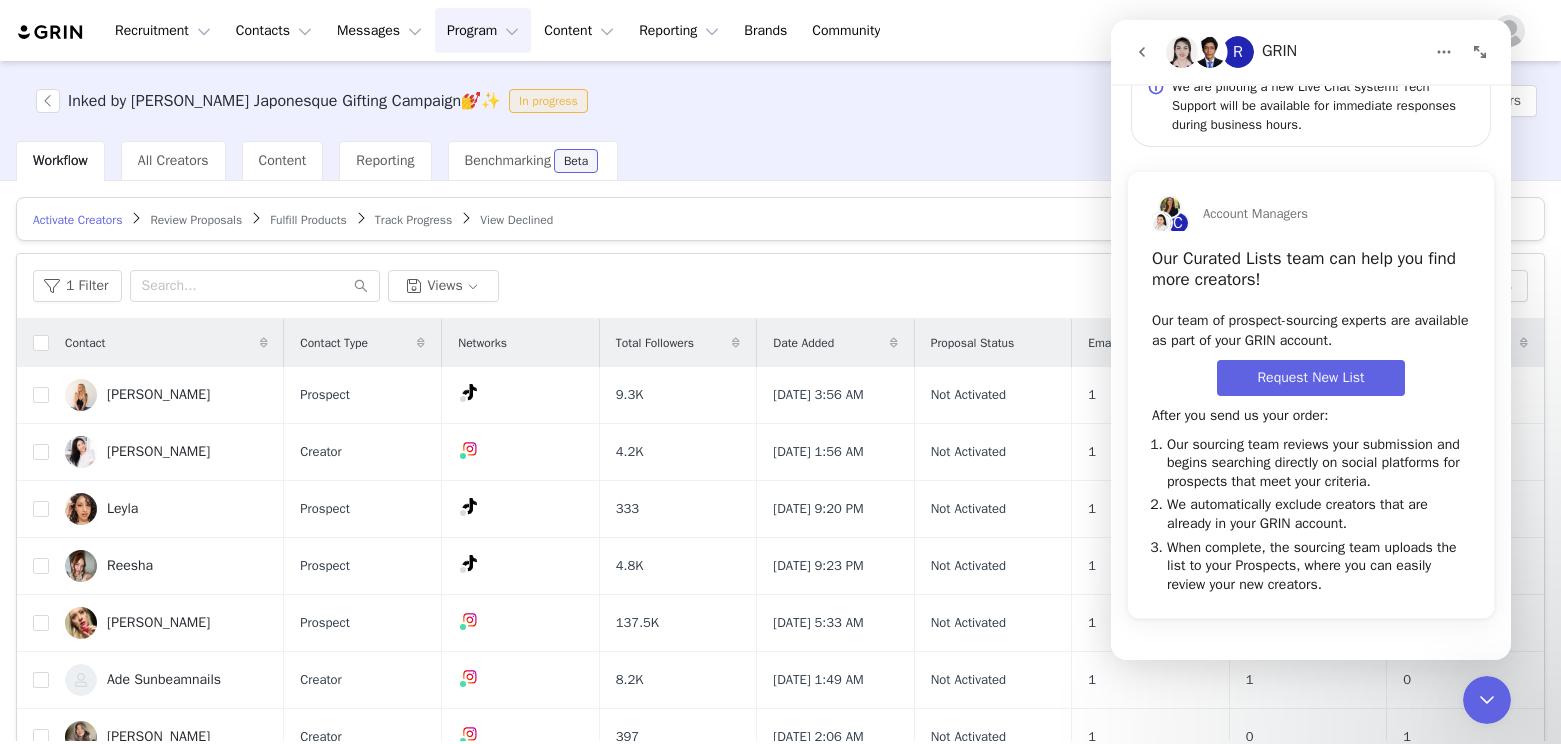 drag, startPoint x: 1123, startPoint y: 59, endPoint x: 1147, endPoint y: 59, distance: 24 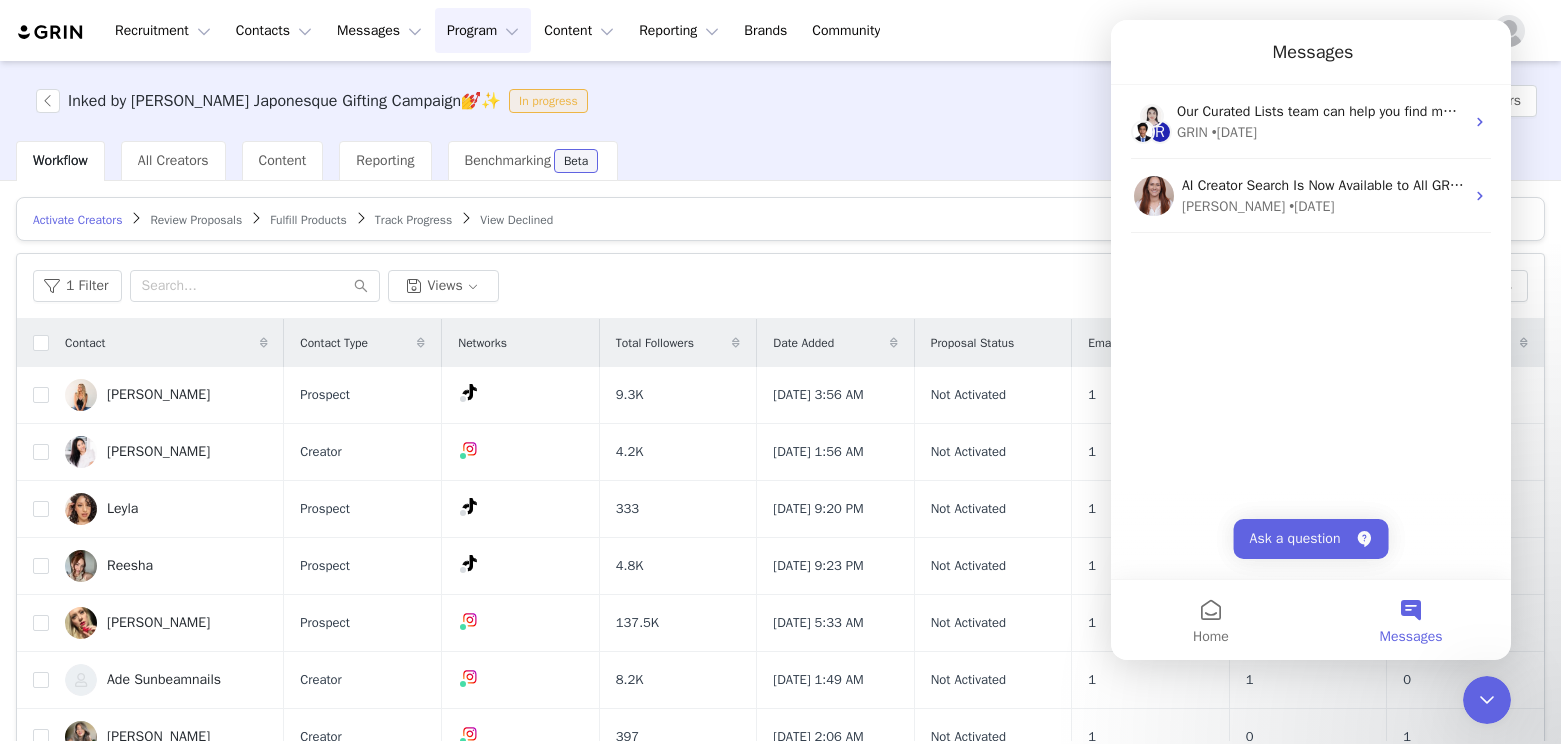 scroll, scrollTop: 0, scrollLeft: 0, axis: both 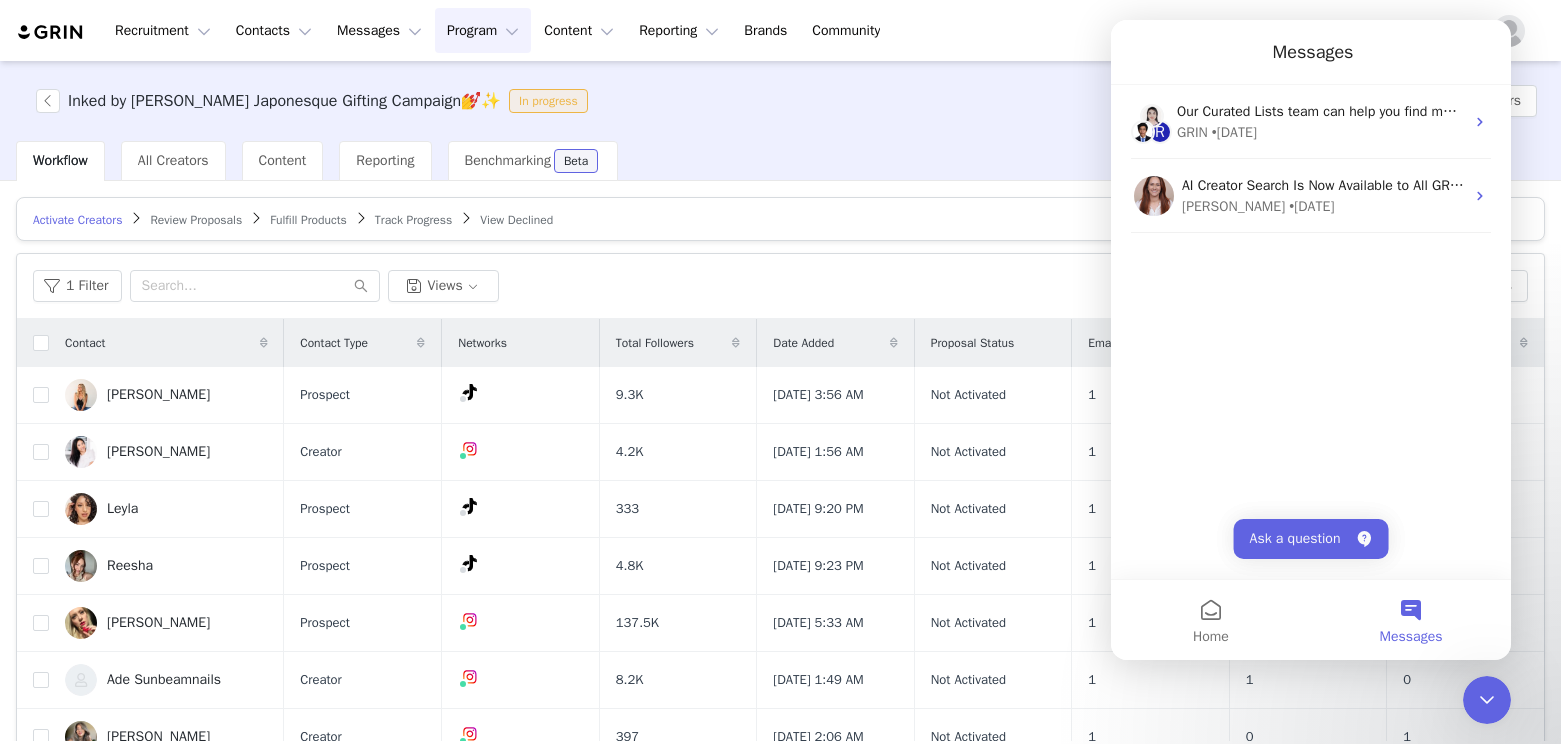click at bounding box center [1487, 700] 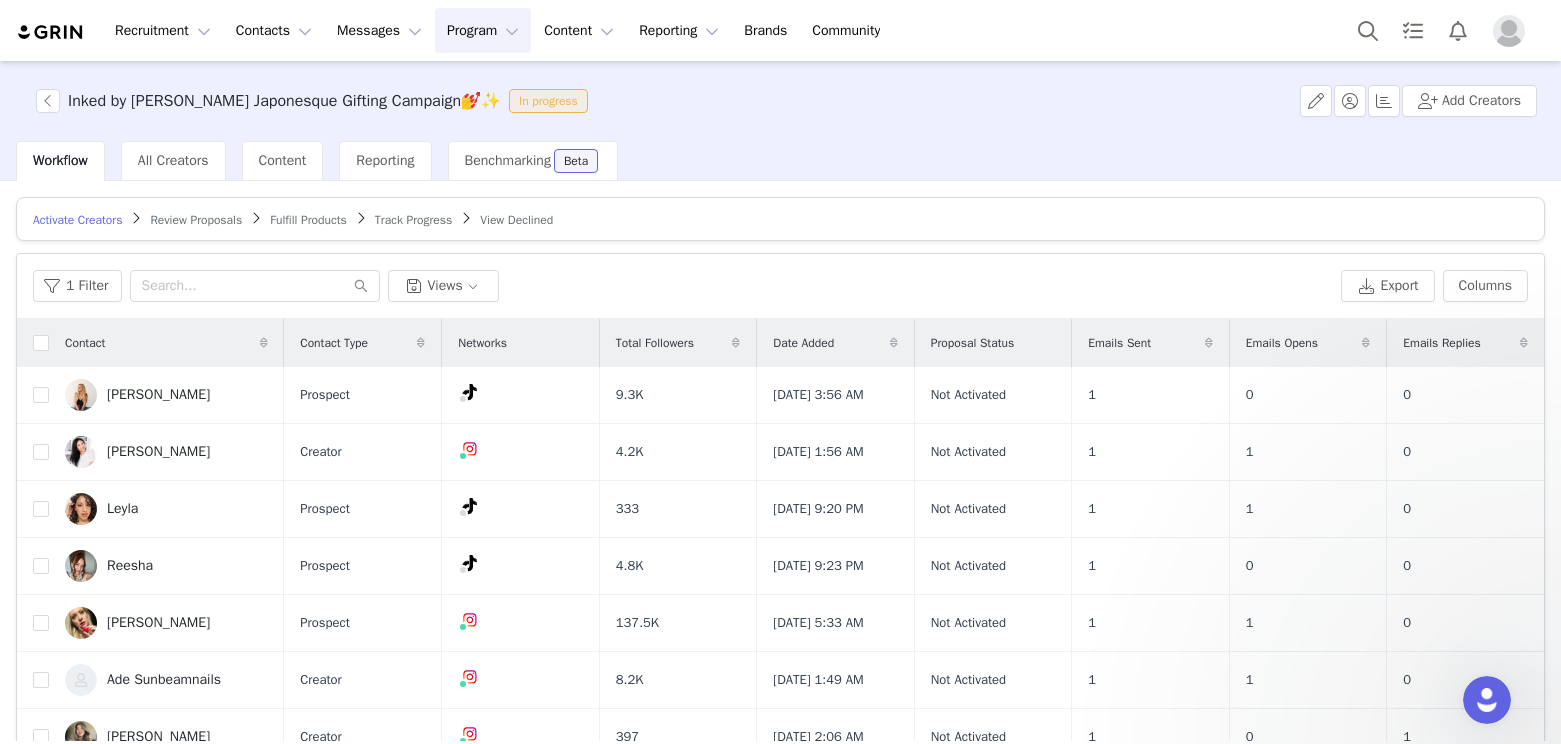 scroll, scrollTop: 0, scrollLeft: 0, axis: both 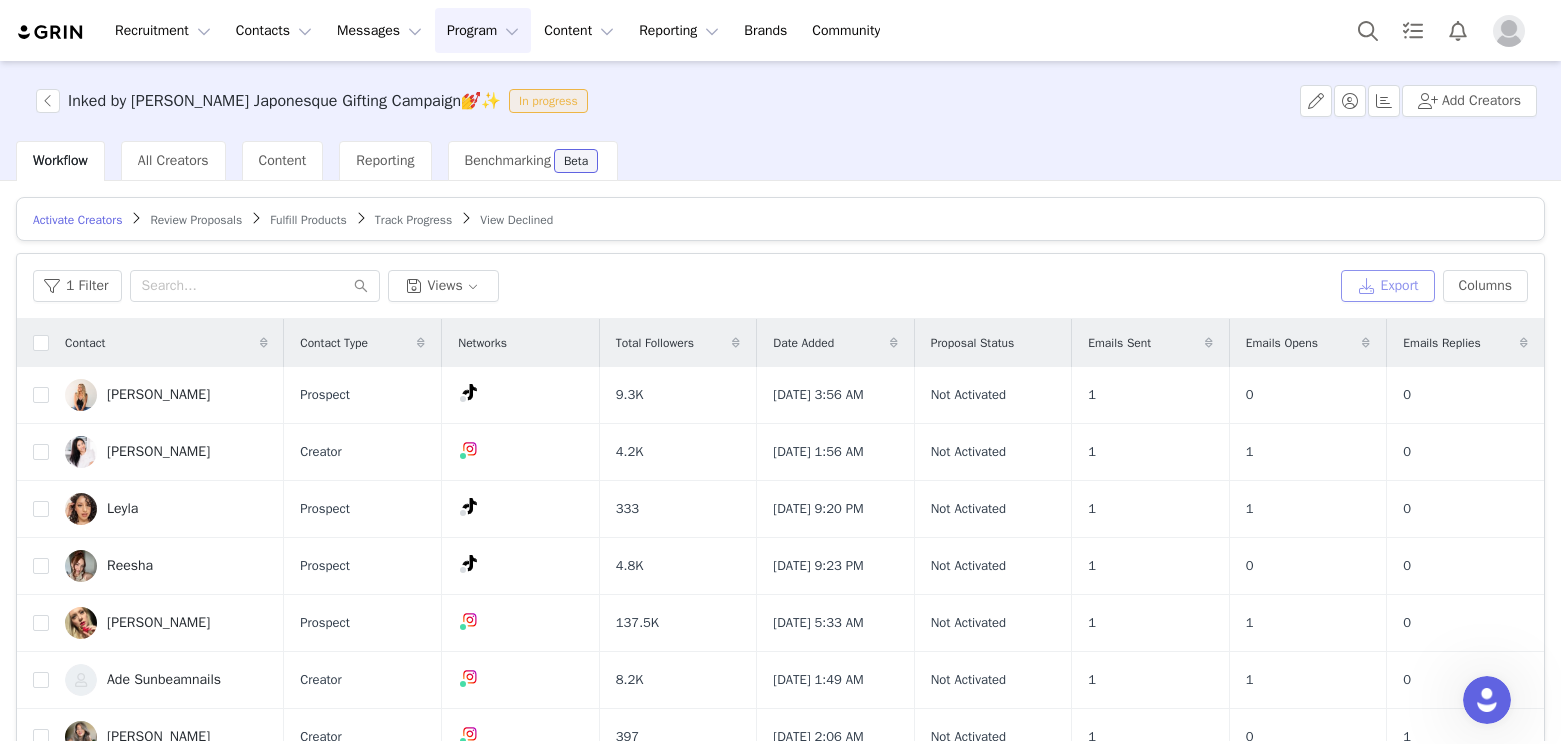 click on "Export" at bounding box center [1388, 286] 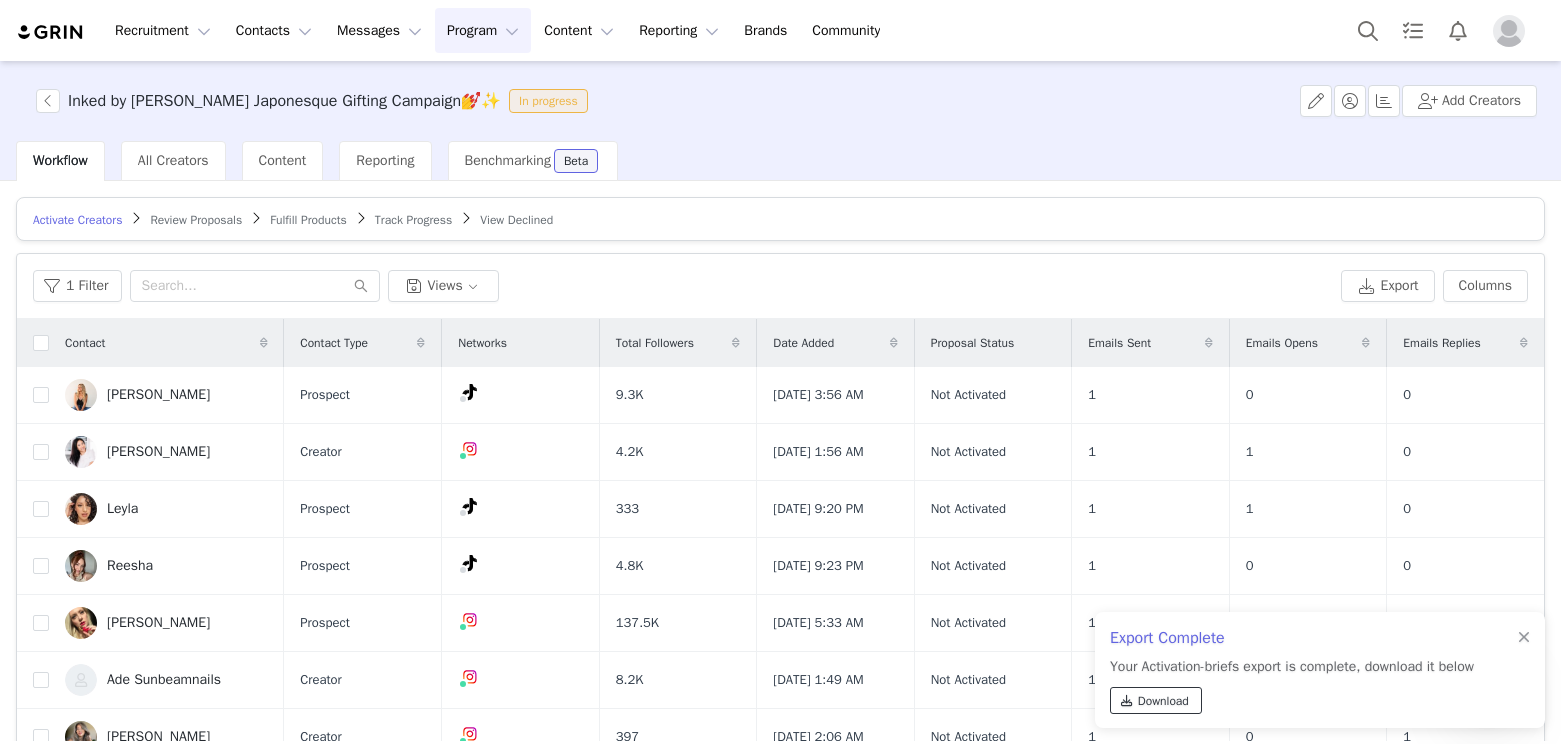 click on "Download" at bounding box center (1163, 701) 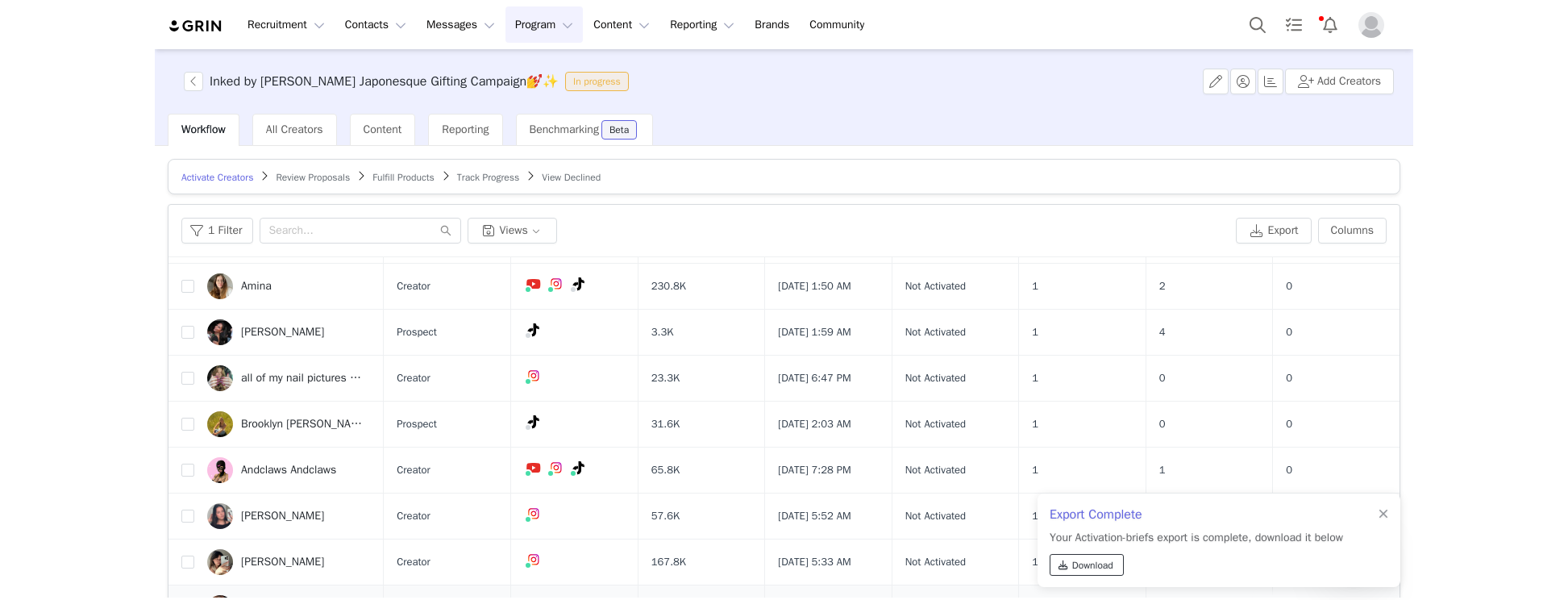 scroll, scrollTop: 803, scrollLeft: 0, axis: vertical 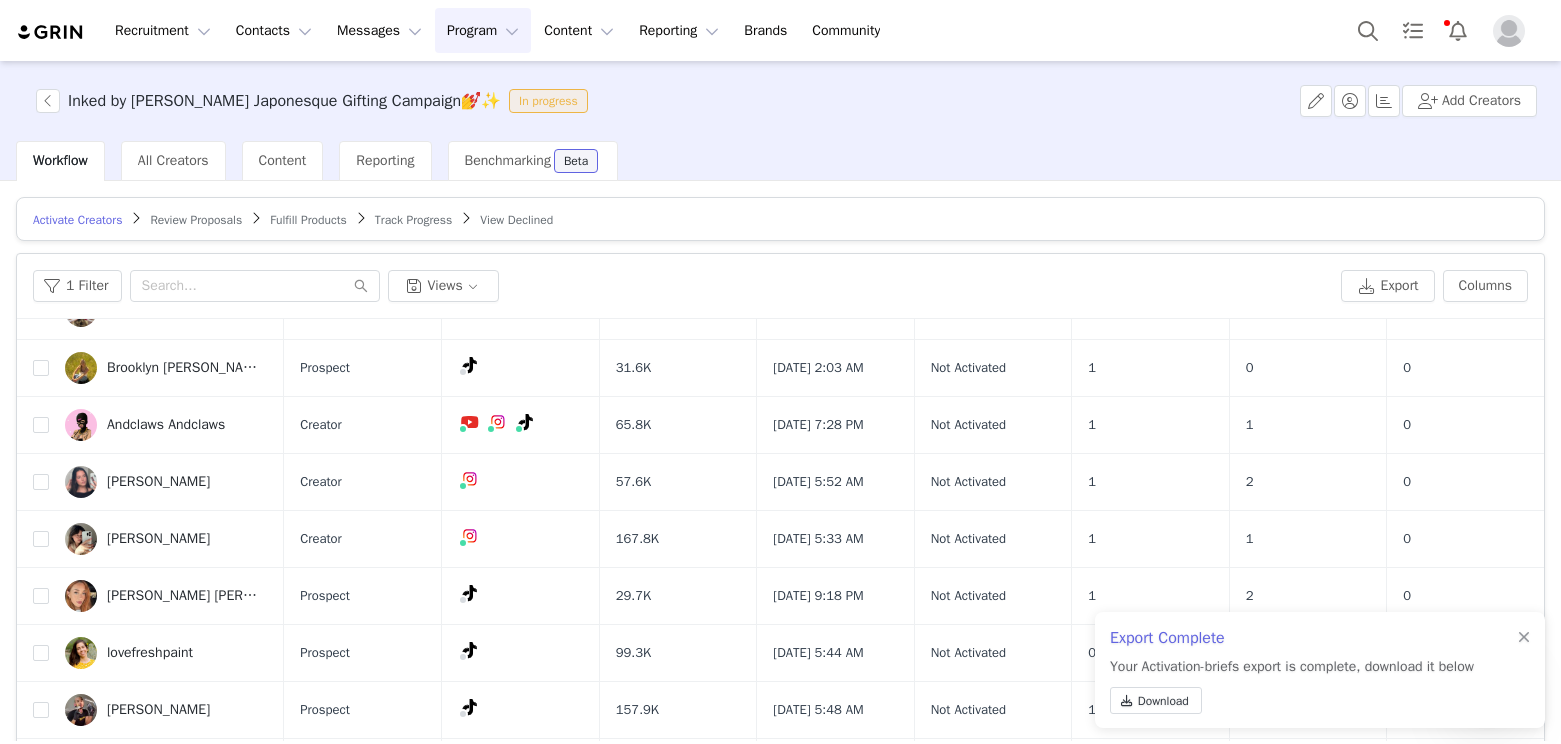 click on "Export Complete Your Activation-briefs export is complete, download it below
Download" at bounding box center [1320, 670] 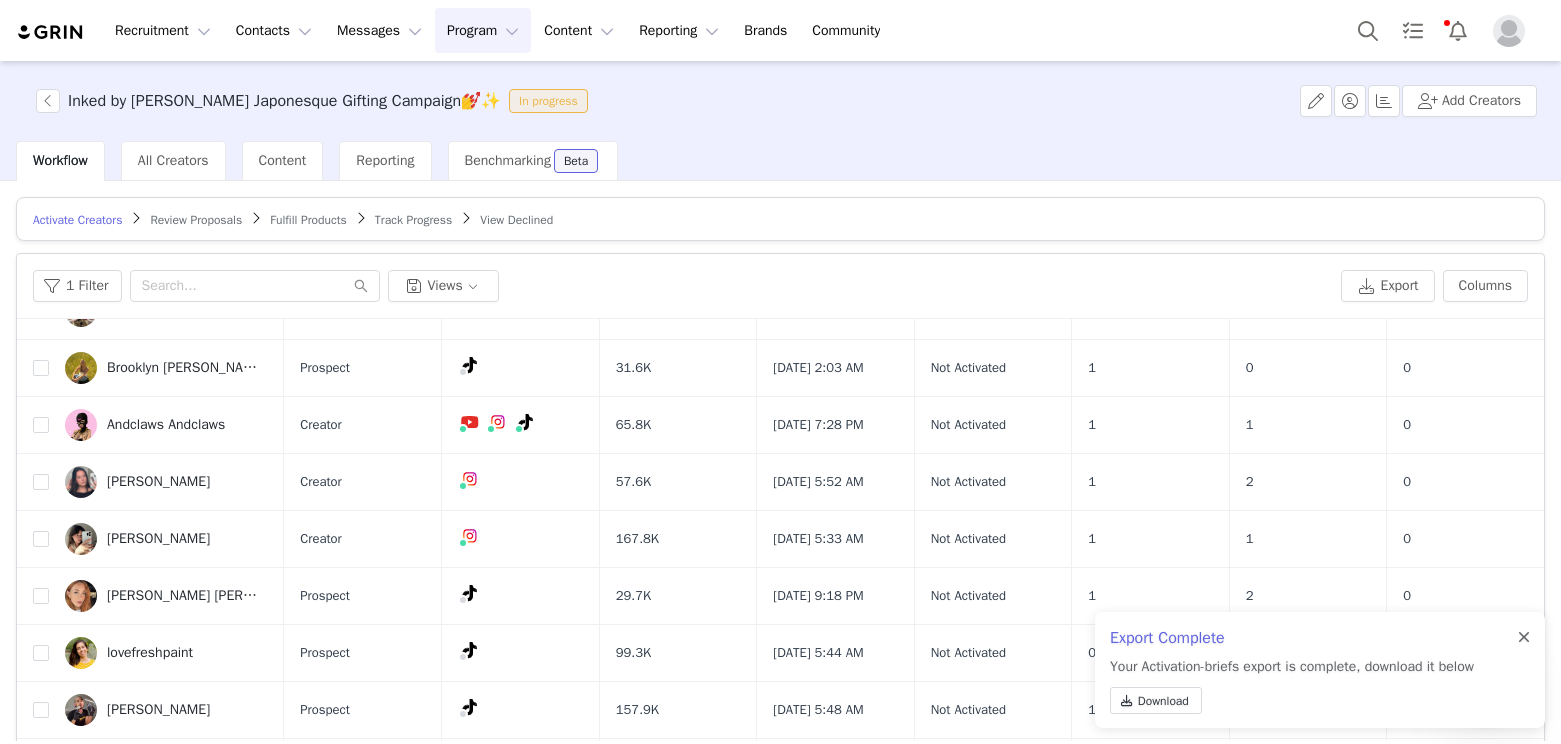 click at bounding box center [1524, 638] 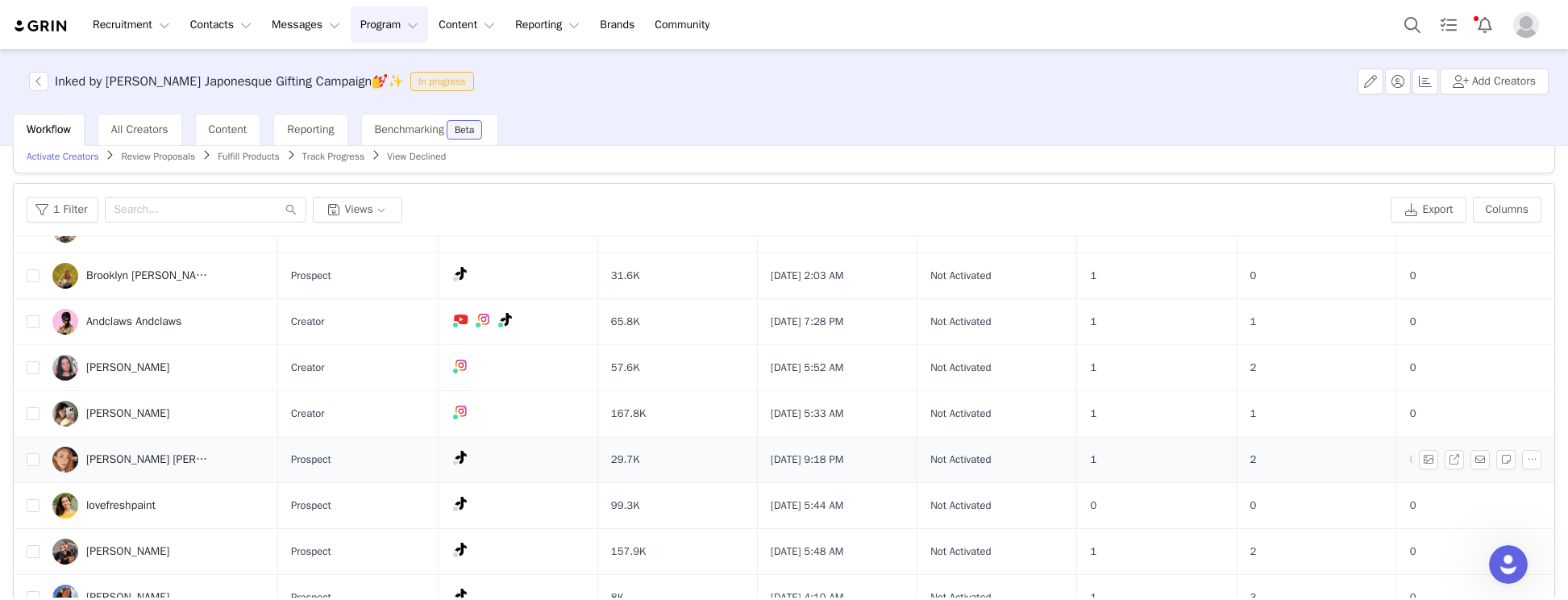 scroll, scrollTop: 81, scrollLeft: 0, axis: vertical 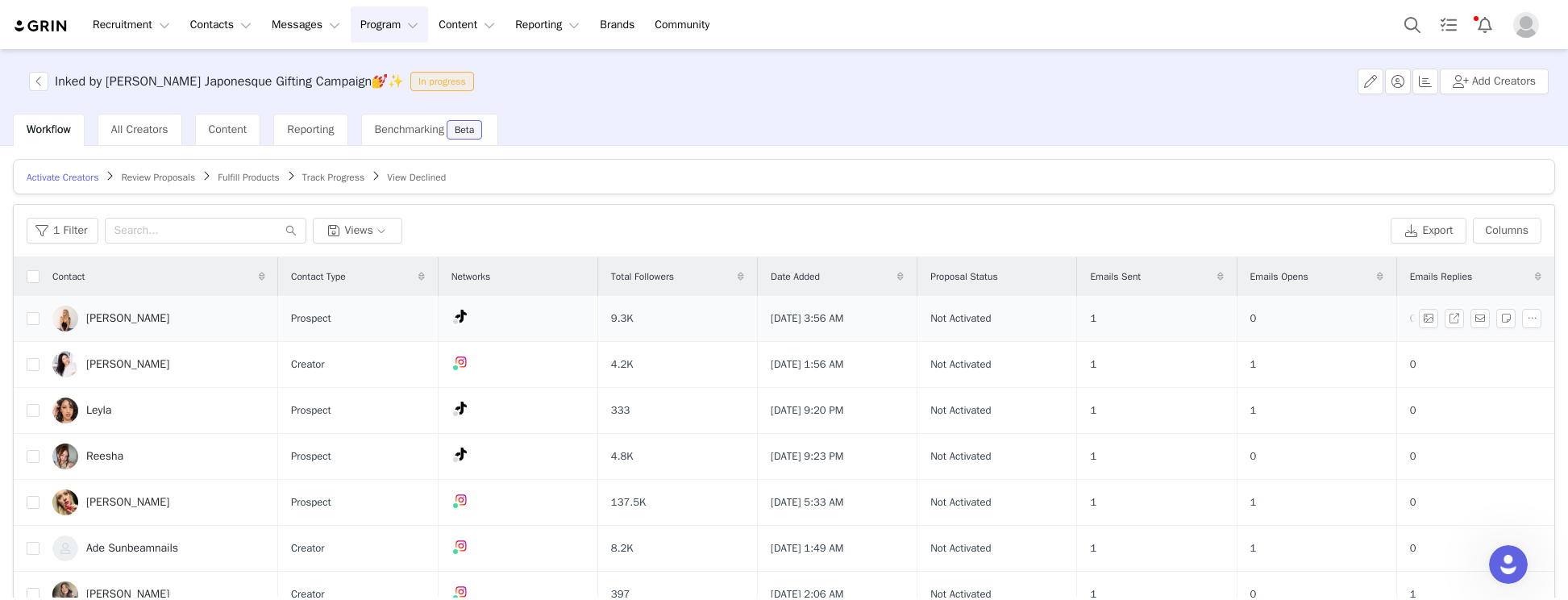click on "[PERSON_NAME]" at bounding box center [127, 319] 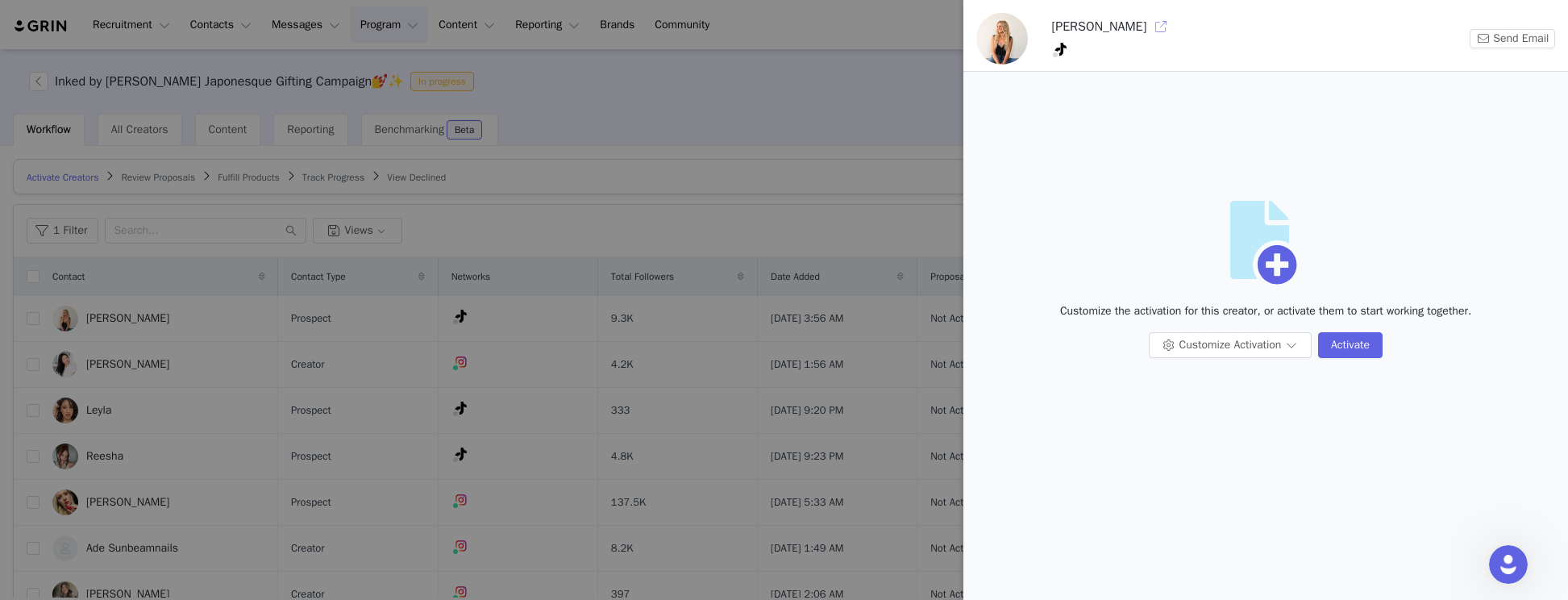 click at bounding box center [1161, 27] 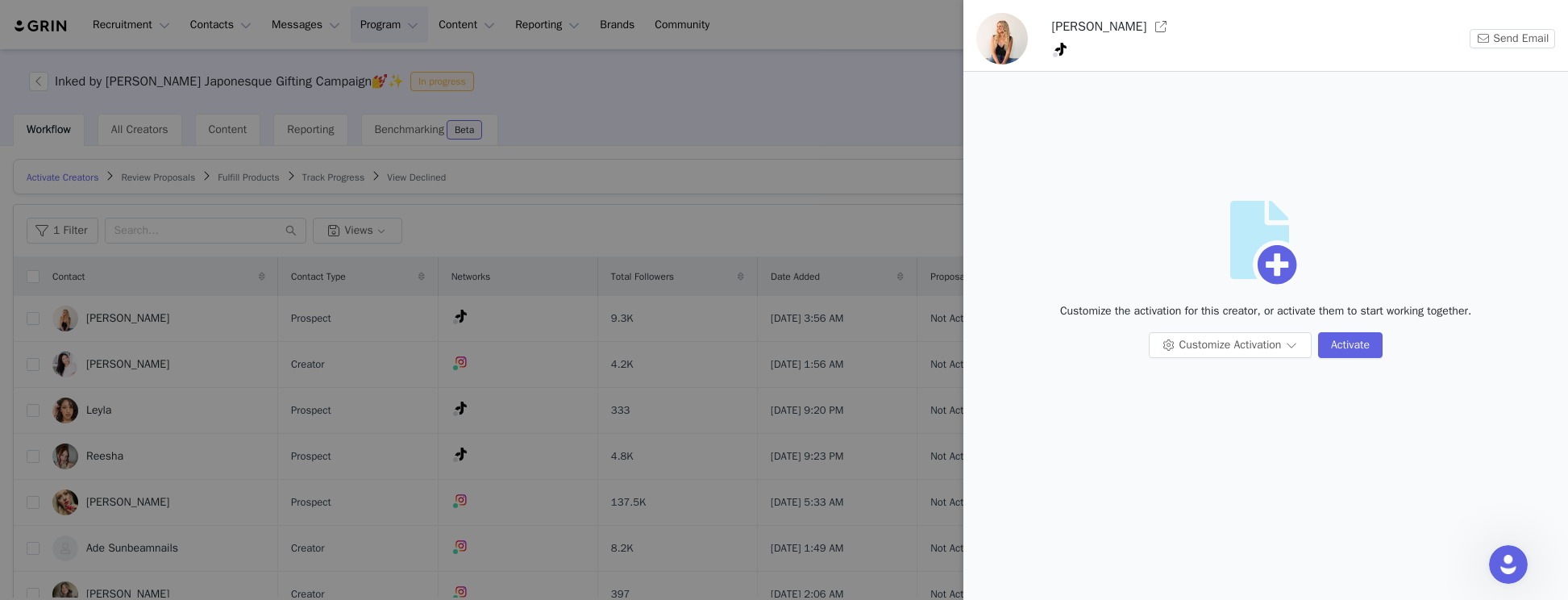 click at bounding box center (784, 300) 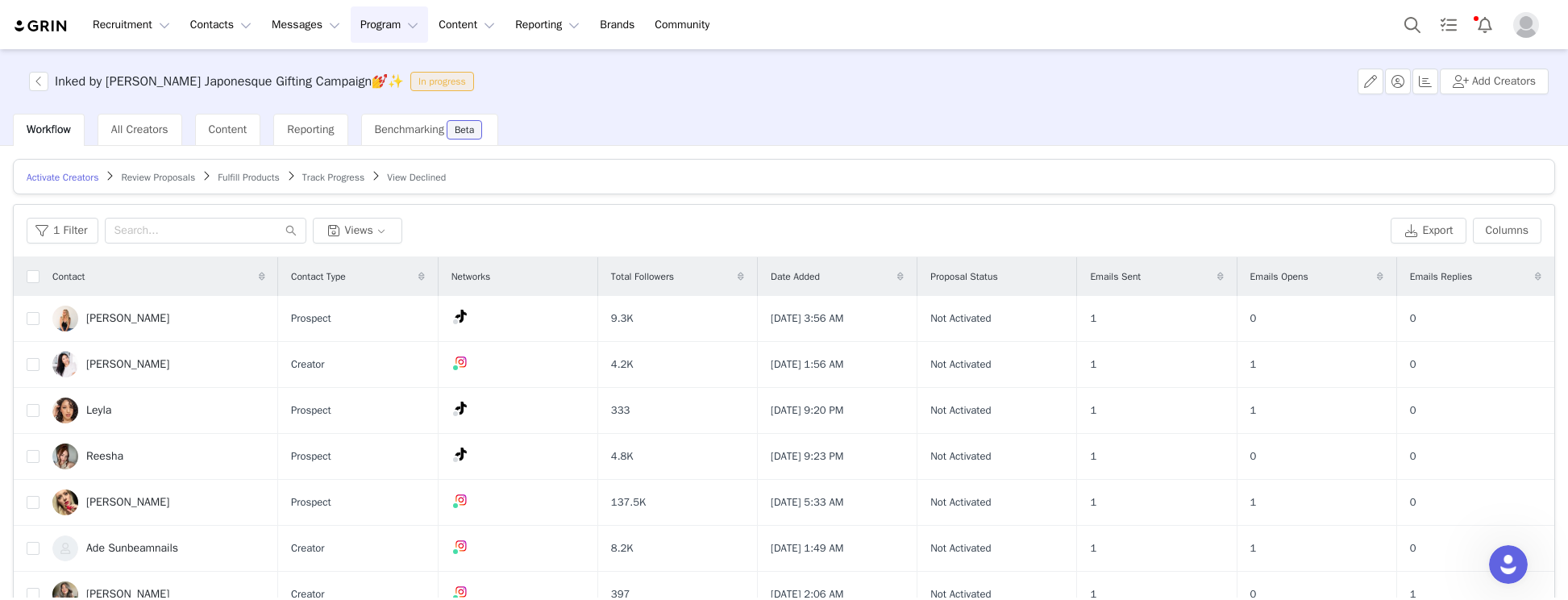 click on "Review Proposals" at bounding box center (158, 177) 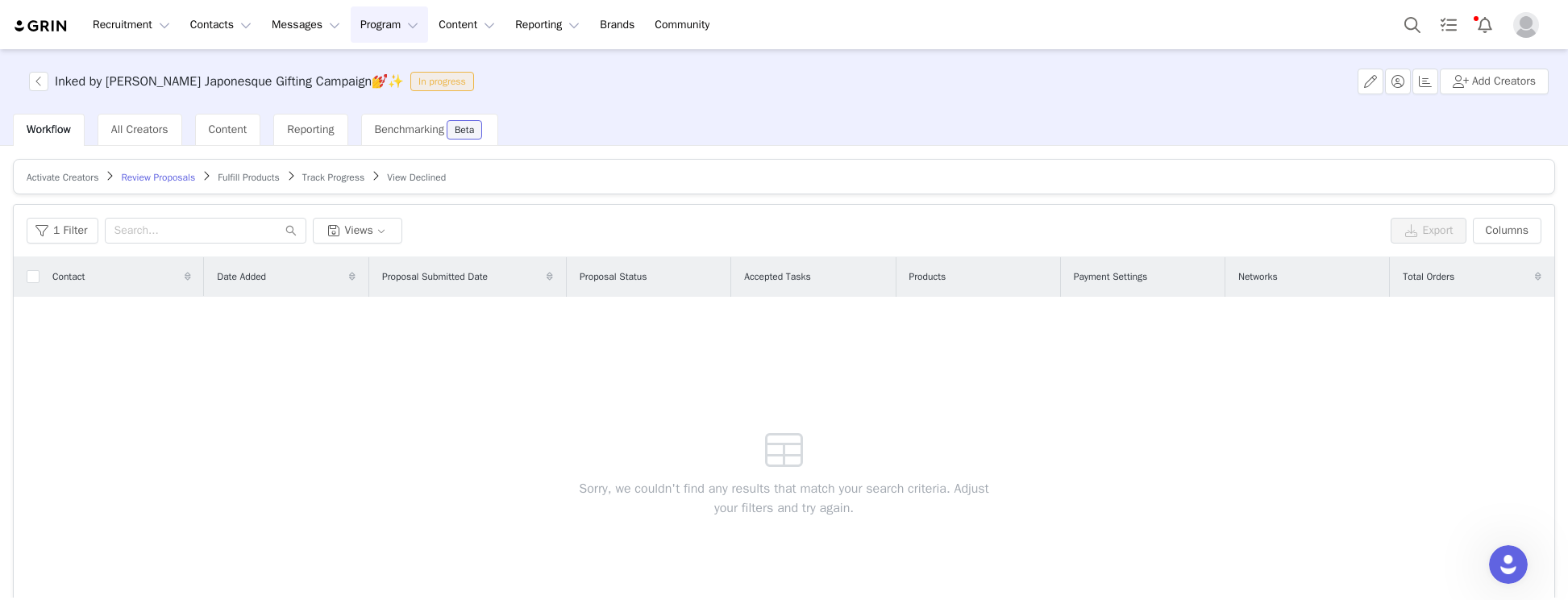 click on "Activate Creators" at bounding box center [62, 177] 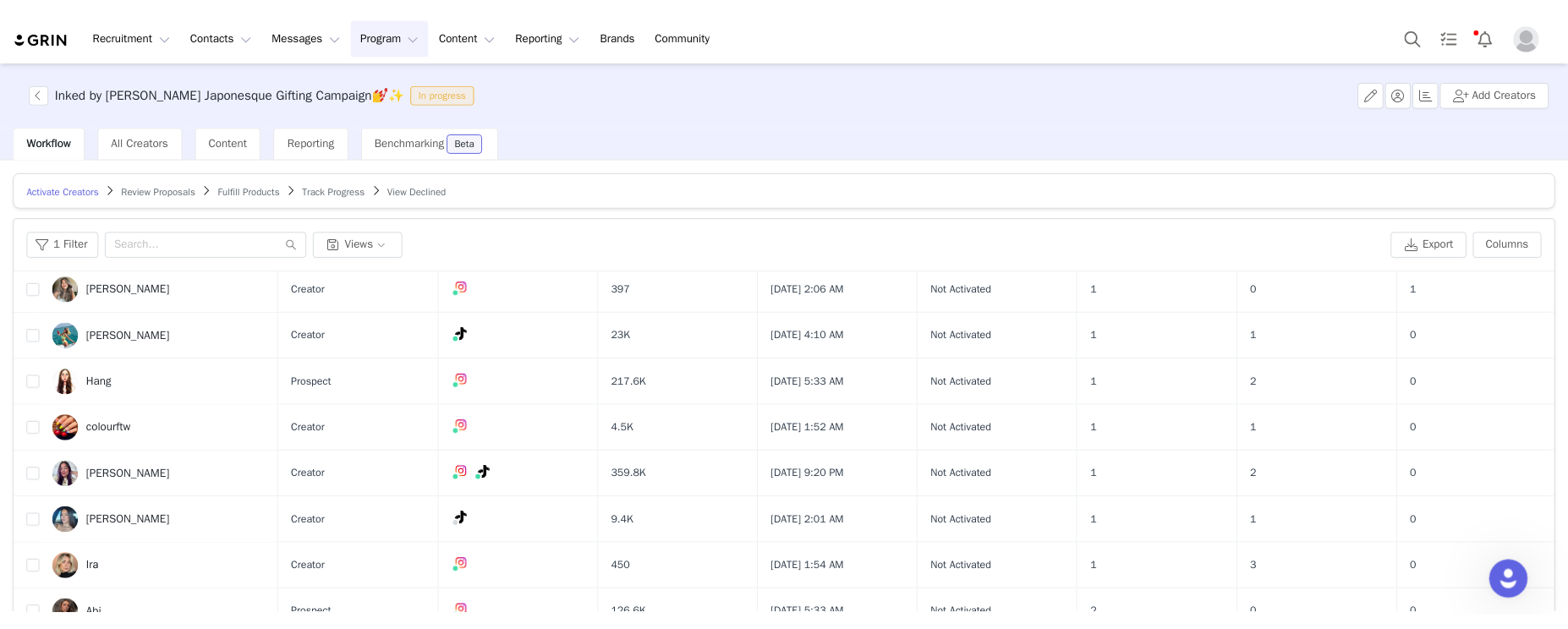 scroll, scrollTop: 0, scrollLeft: 0, axis: both 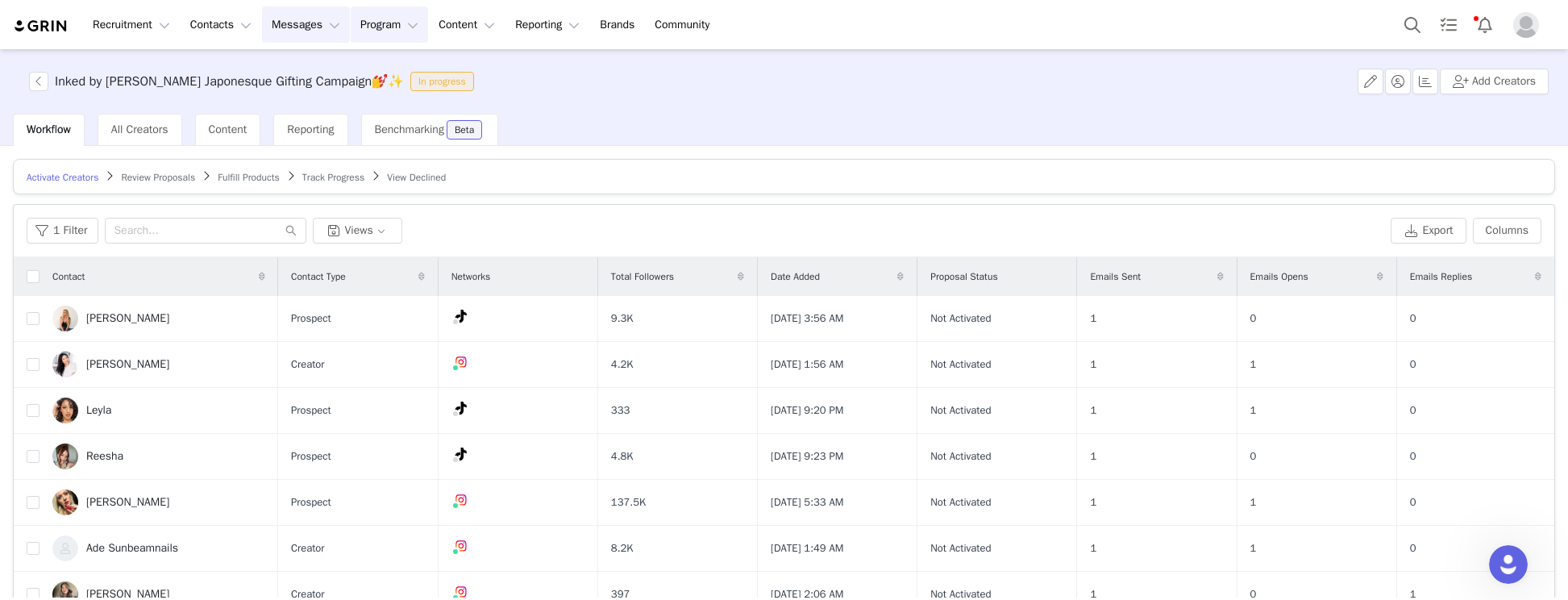 click on "Messages Messages" at bounding box center [306, 24] 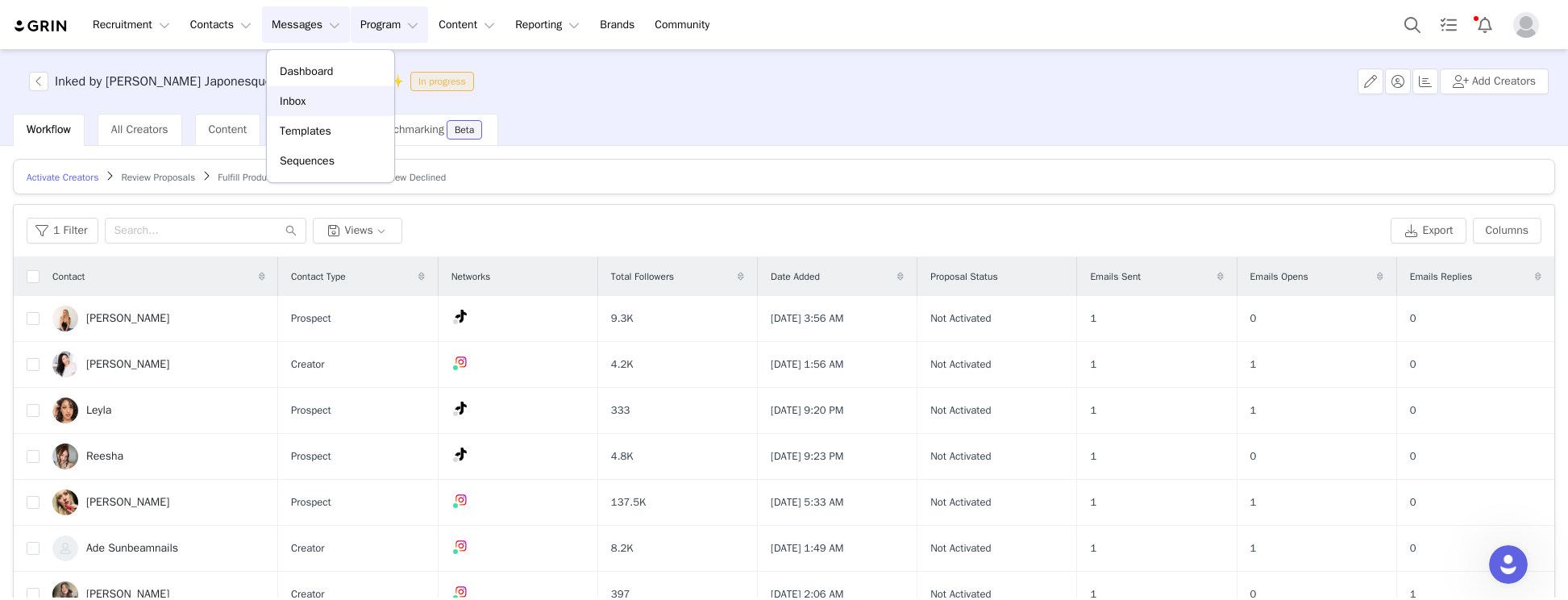 click on "Inbox" at bounding box center (293, 101) 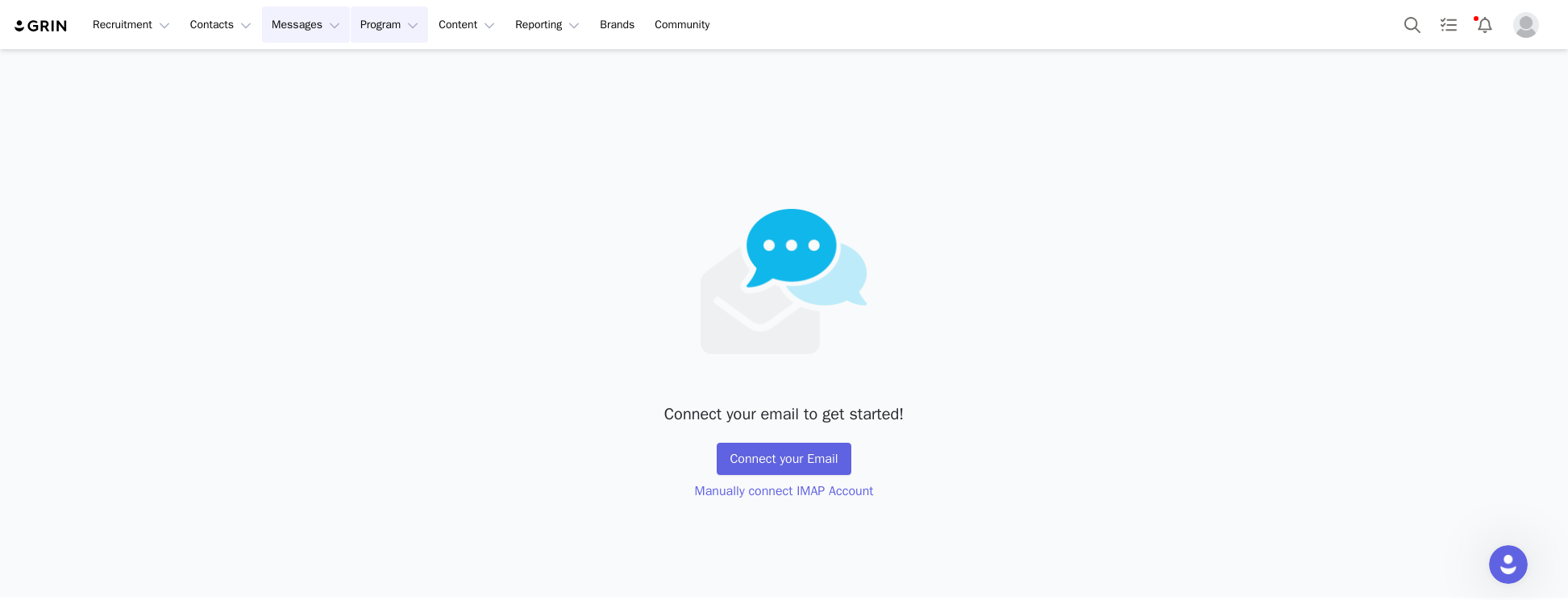 click on "Program Program" at bounding box center [389, 24] 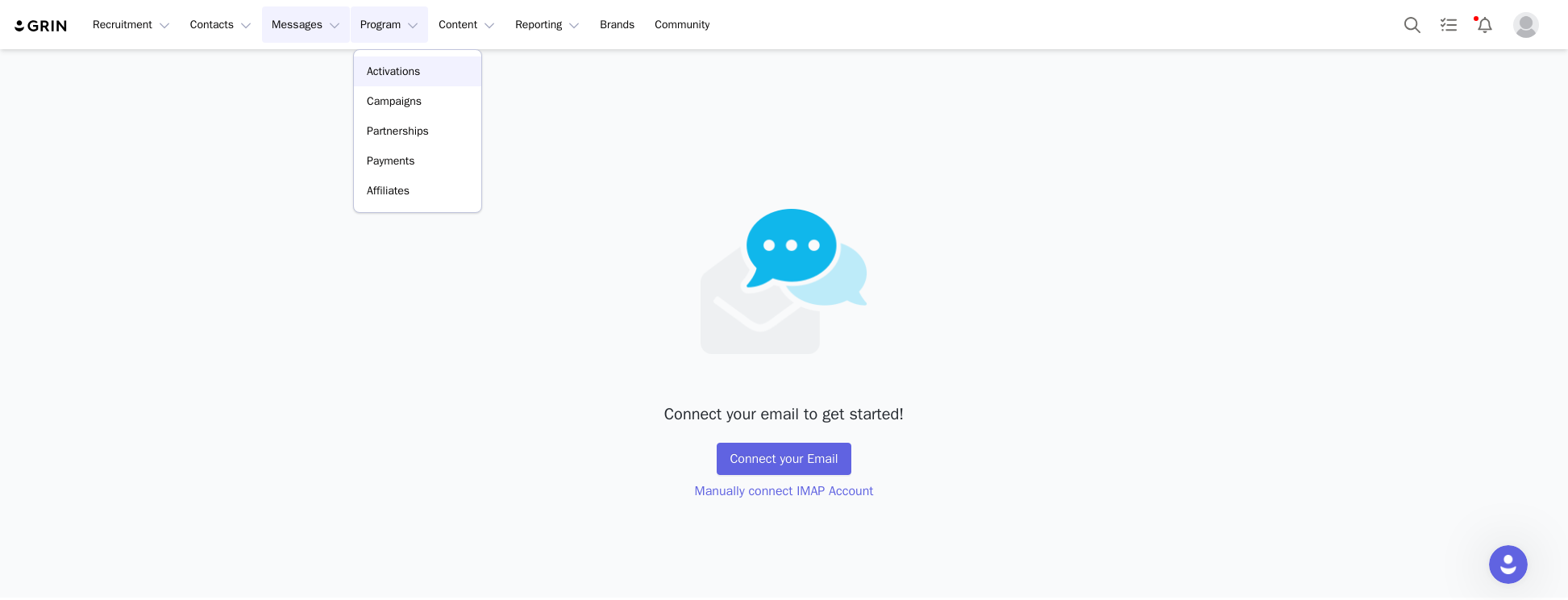 click on "Activations" at bounding box center (393, 71) 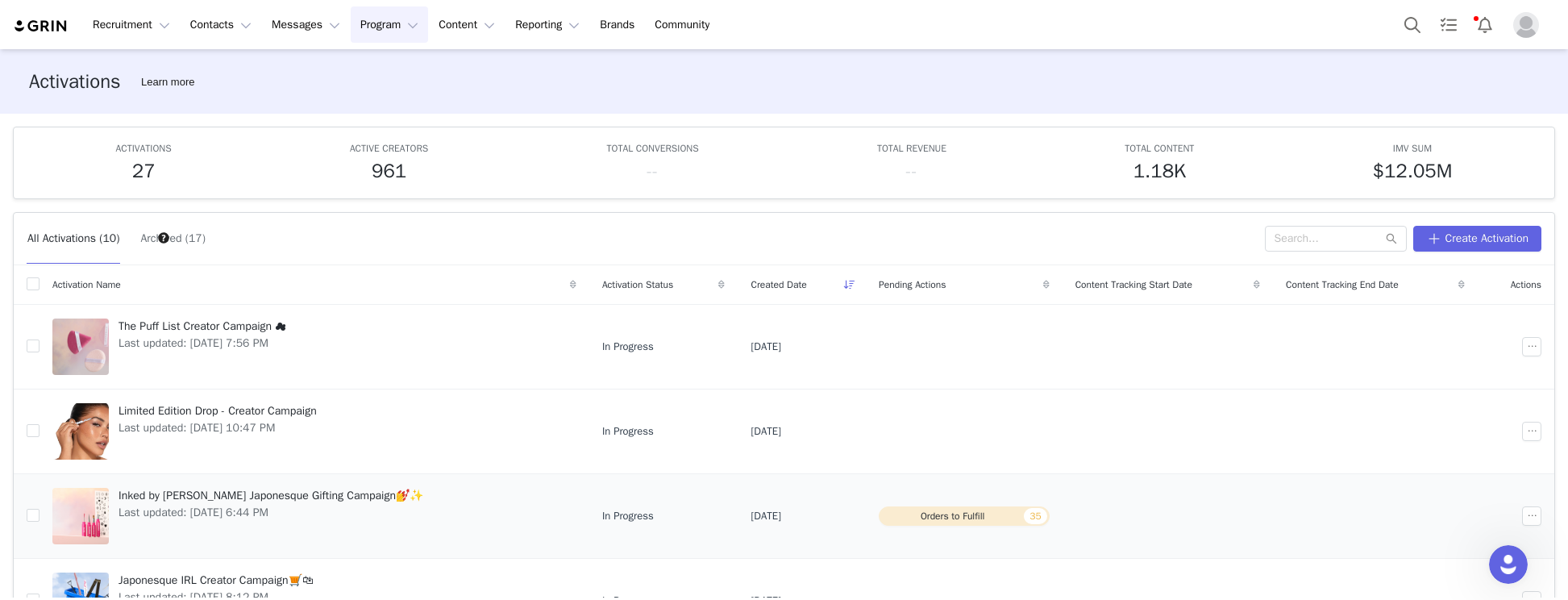 click on "Inked by [PERSON_NAME] Japonesque Gifting Campaign💅✨ Last updated: [DATE] 6:44 PM" at bounding box center [314, 516] 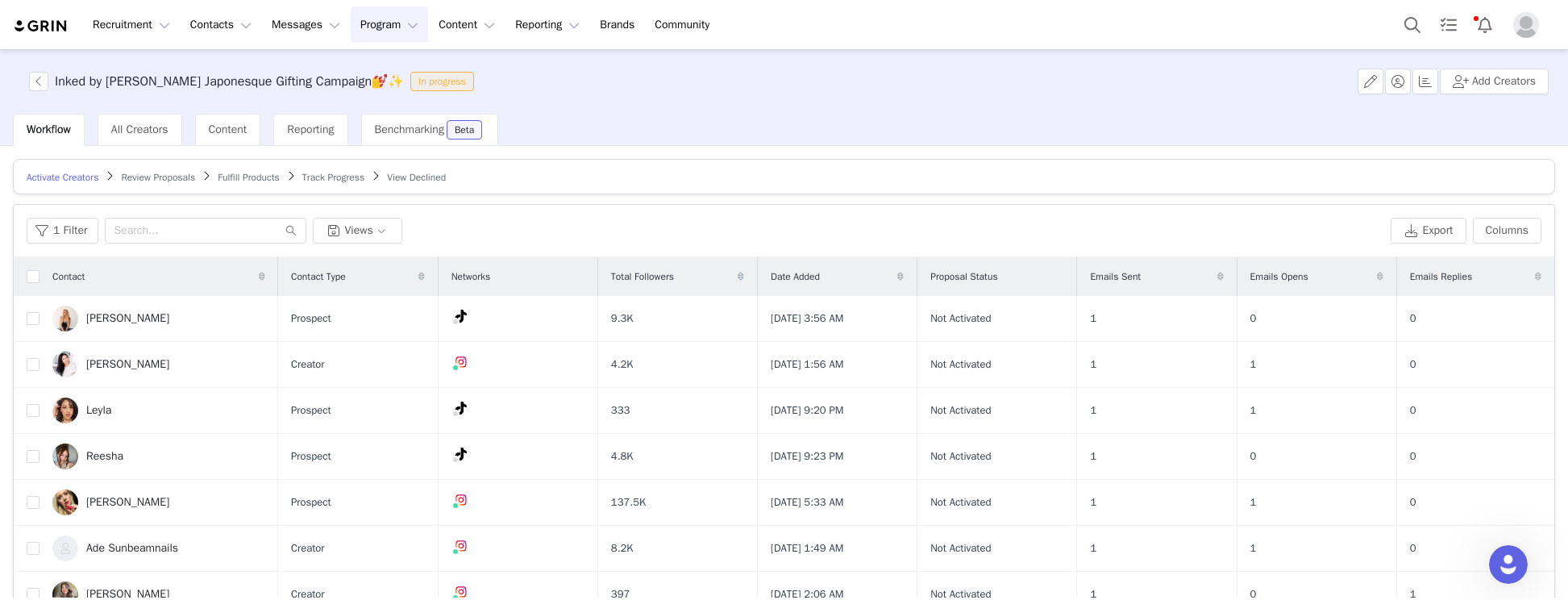 click on "Activate Creators Review Proposals Fulfill Products Track Progress View Declined" at bounding box center [784, 177] 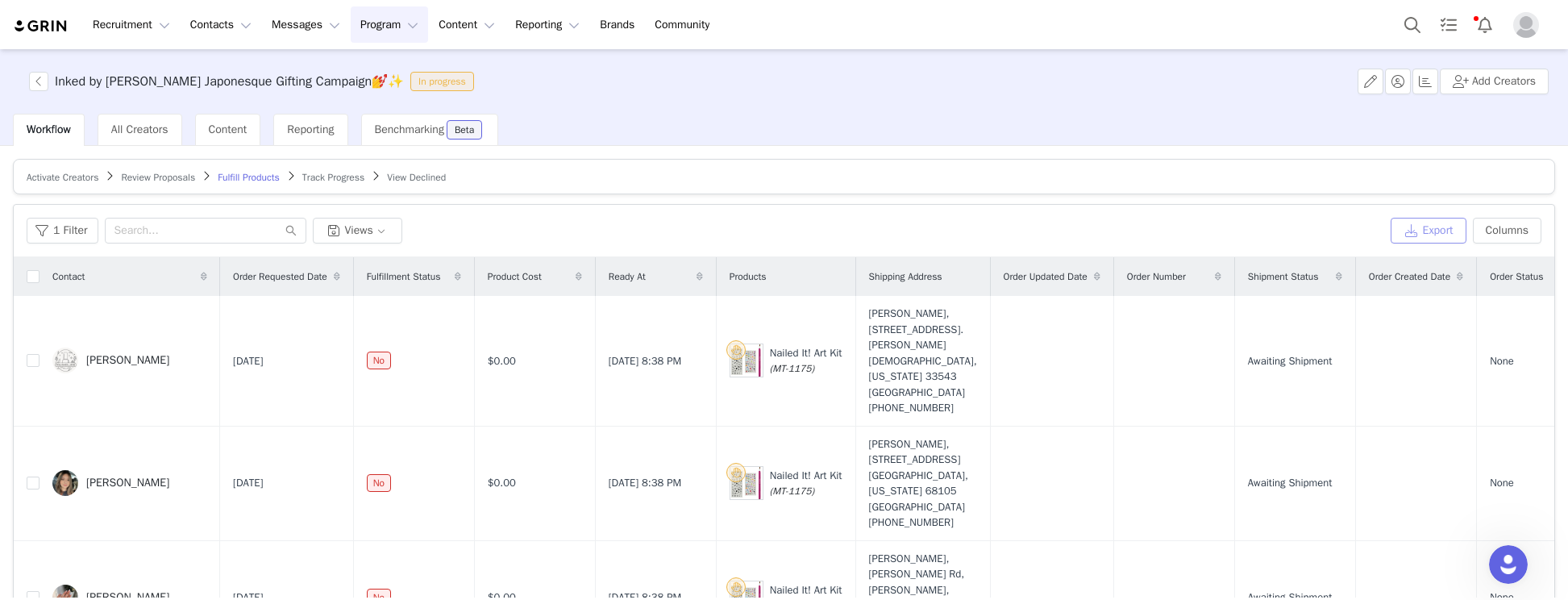 drag, startPoint x: 1424, startPoint y: 236, endPoint x: 1371, endPoint y: 214, distance: 57.38467 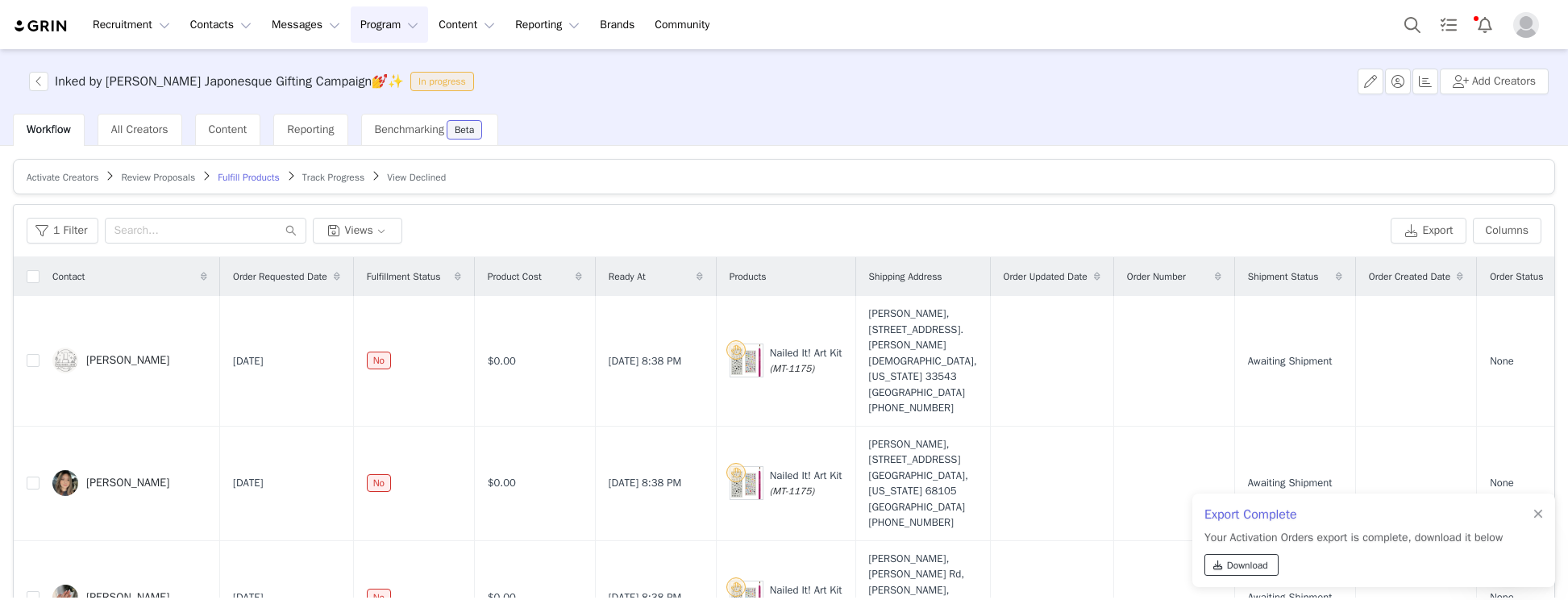 click at bounding box center (1218, 565) 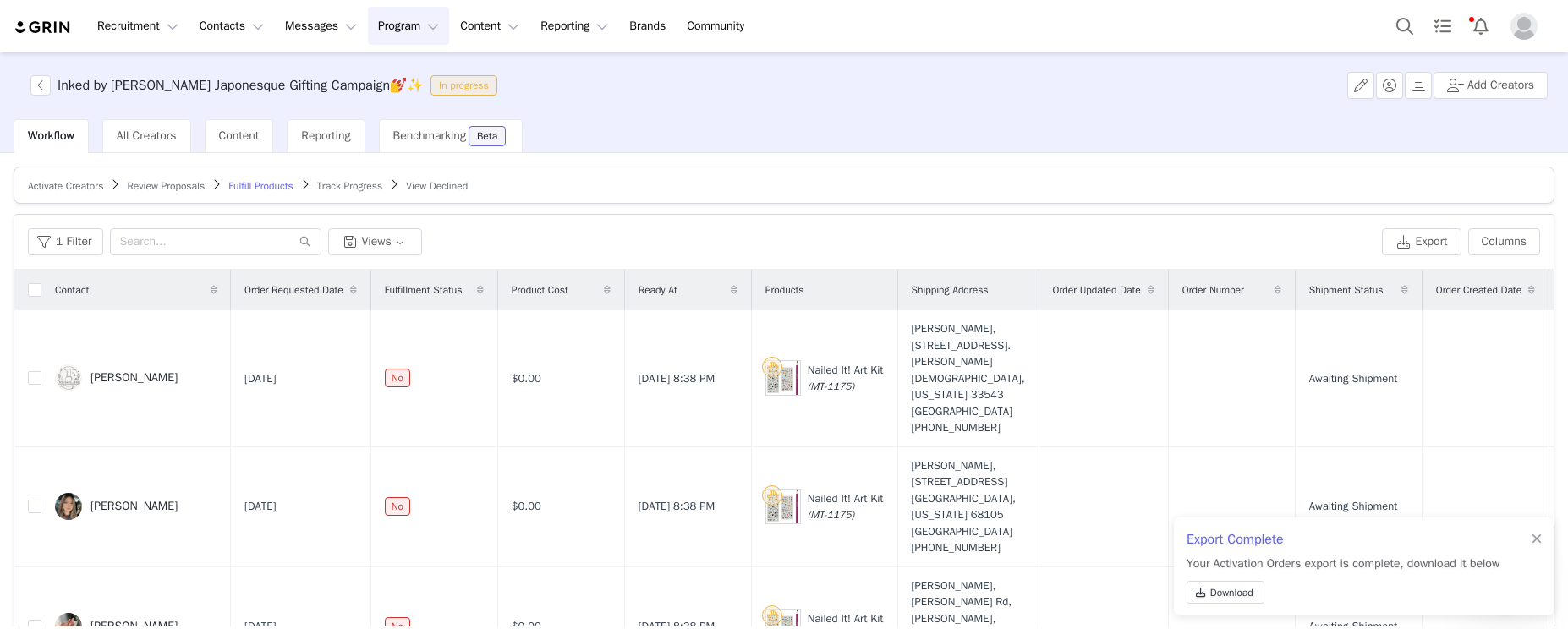 drag, startPoint x: 1336, startPoint y: 140, endPoint x: 961, endPoint y: 3, distance: 399.24178 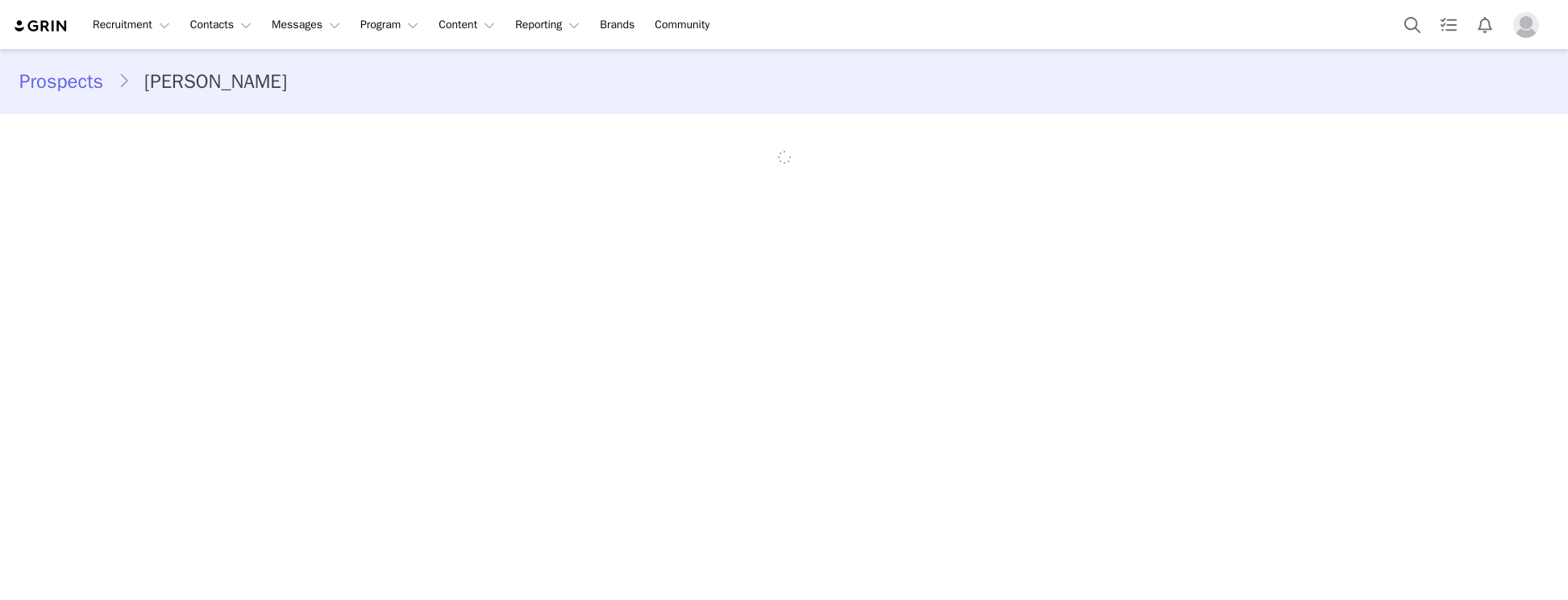 scroll, scrollTop: 0, scrollLeft: 0, axis: both 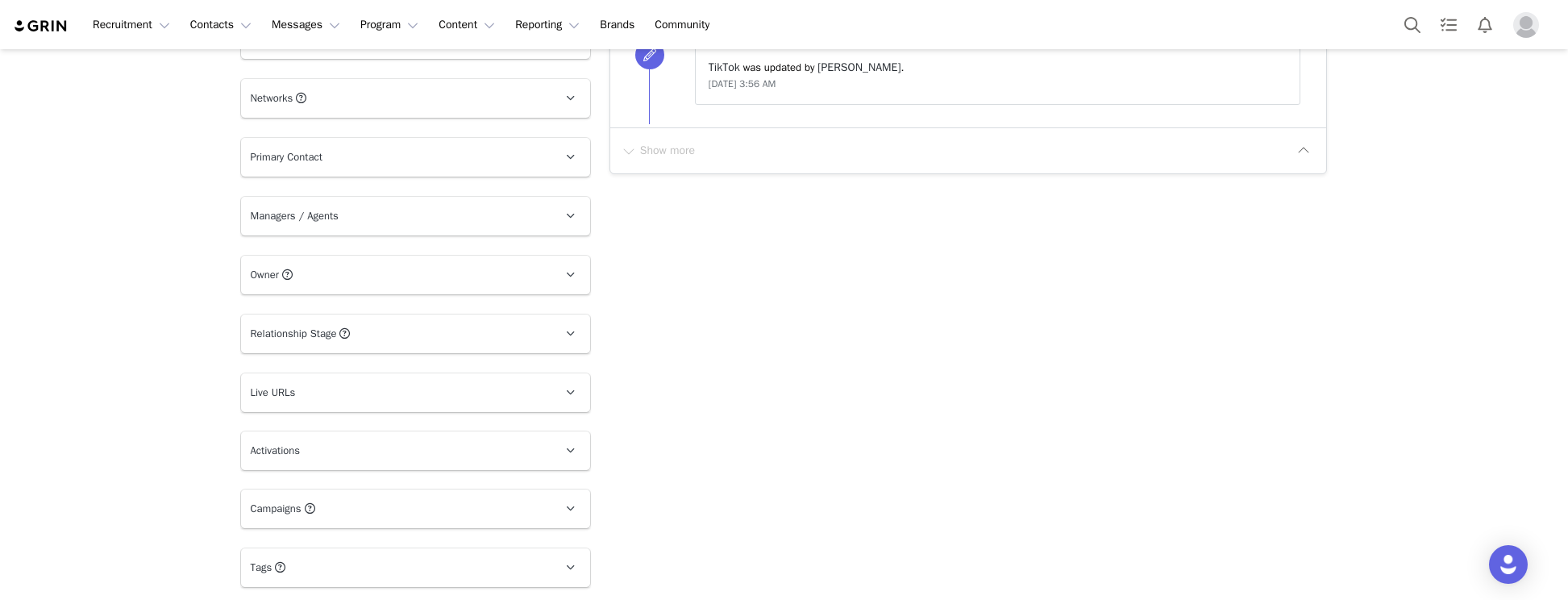 click on "Live URLs" at bounding box center [396, 393] 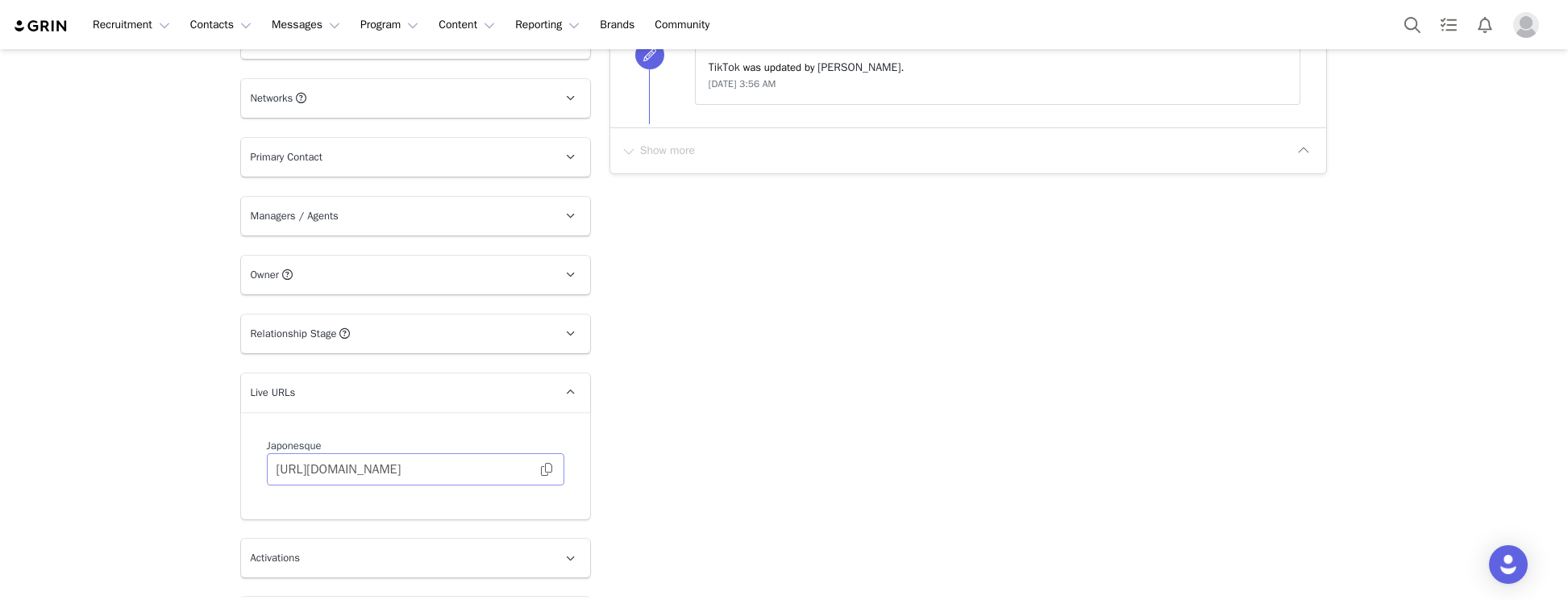 click on "https://japonesque.grin.live/9c7e96c4-2e49-4e0f-8ded-4da234e13ea4" at bounding box center [415, 469] 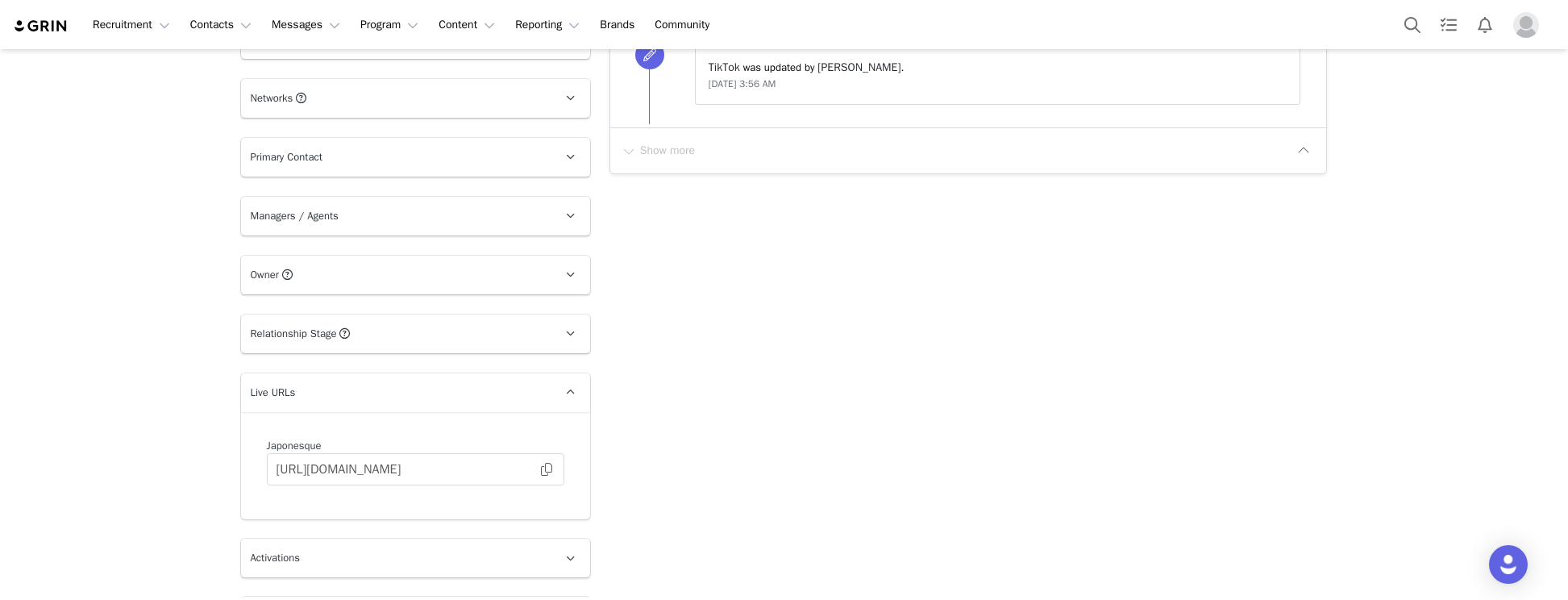 scroll, scrollTop: 314, scrollLeft: 0, axis: vertical 